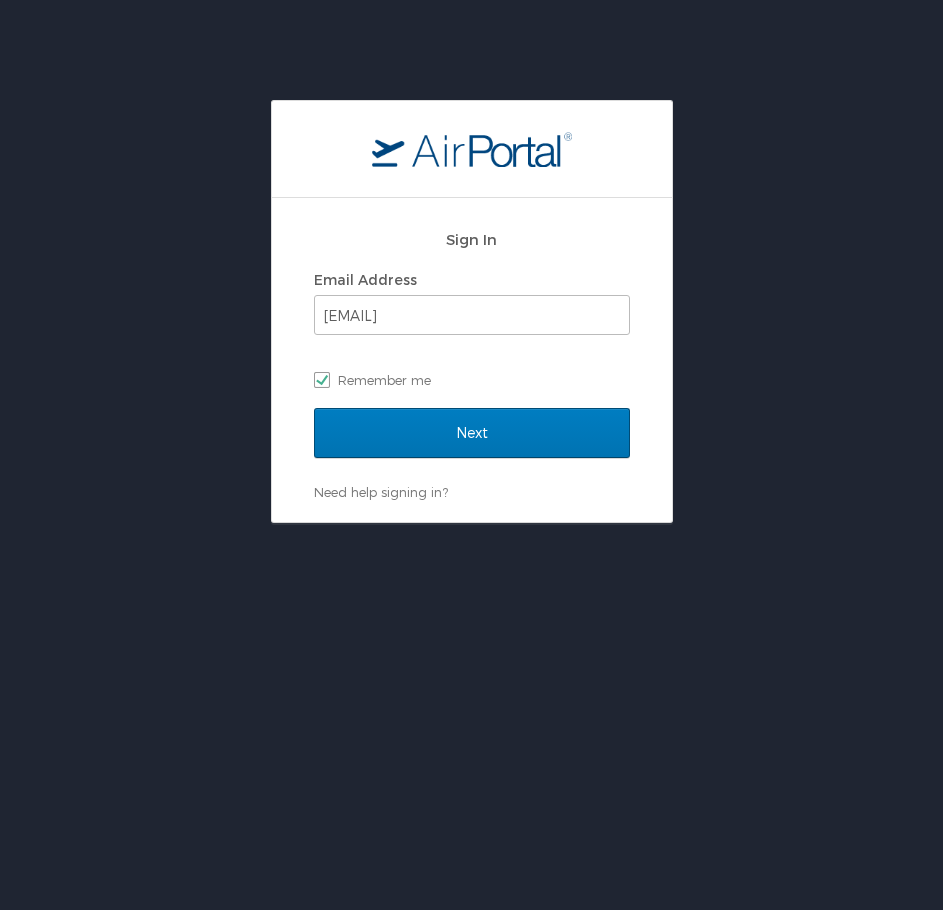 scroll, scrollTop: 0, scrollLeft: 0, axis: both 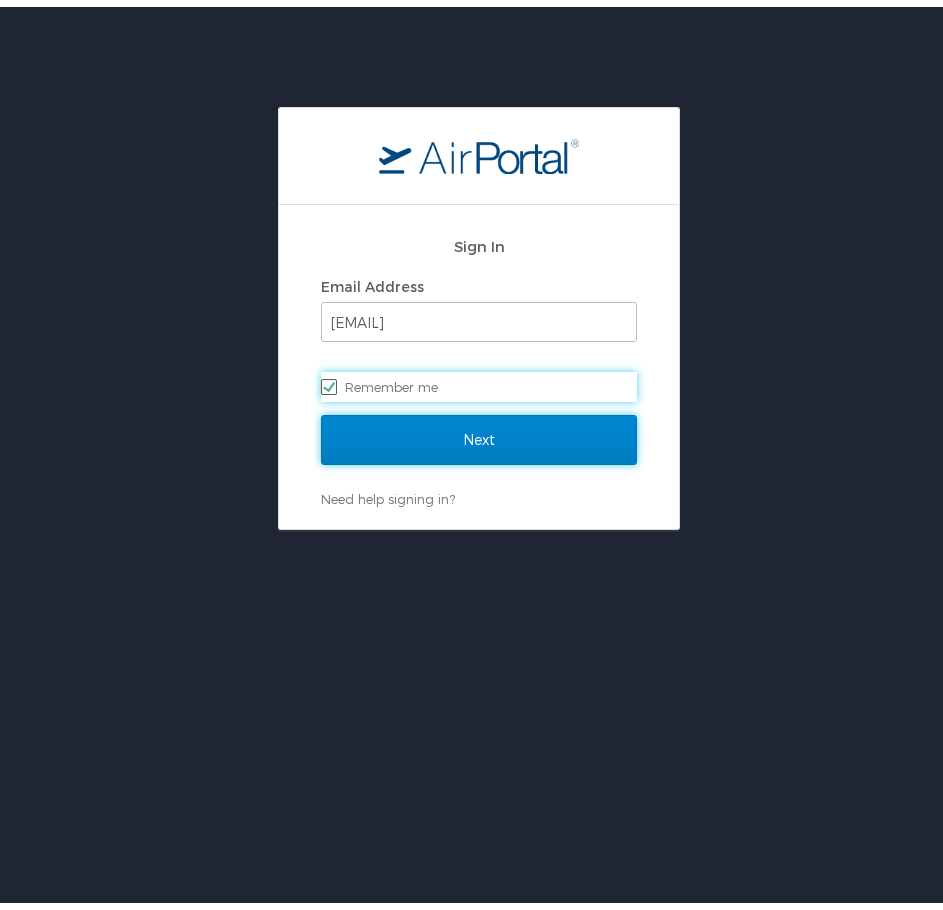 click on "Next" at bounding box center (479, 433) 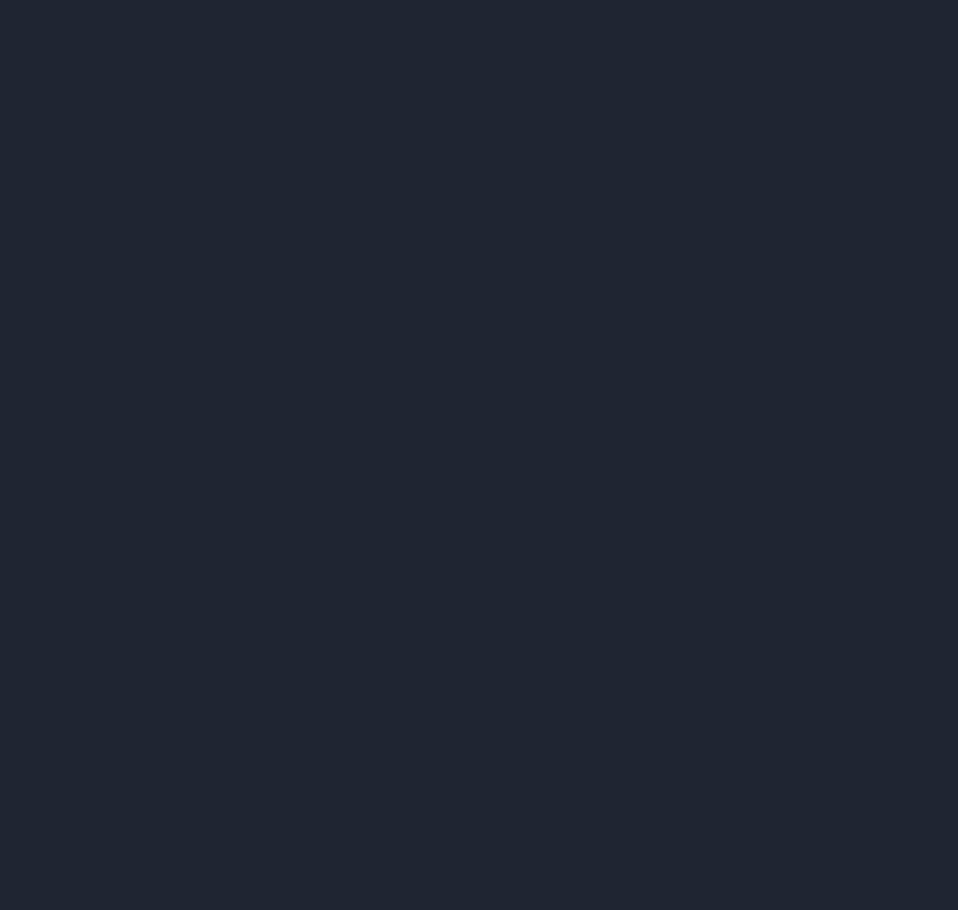 scroll, scrollTop: 0, scrollLeft: 0, axis: both 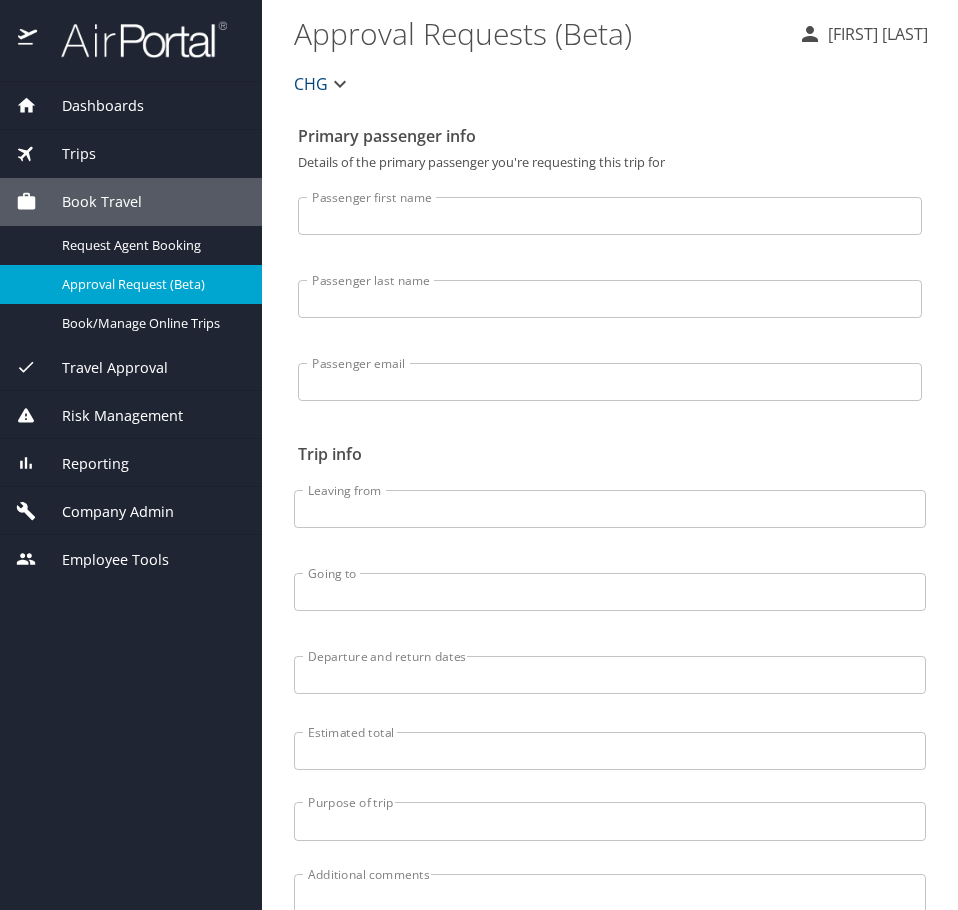 click on "Company Admin" at bounding box center (131, 511) 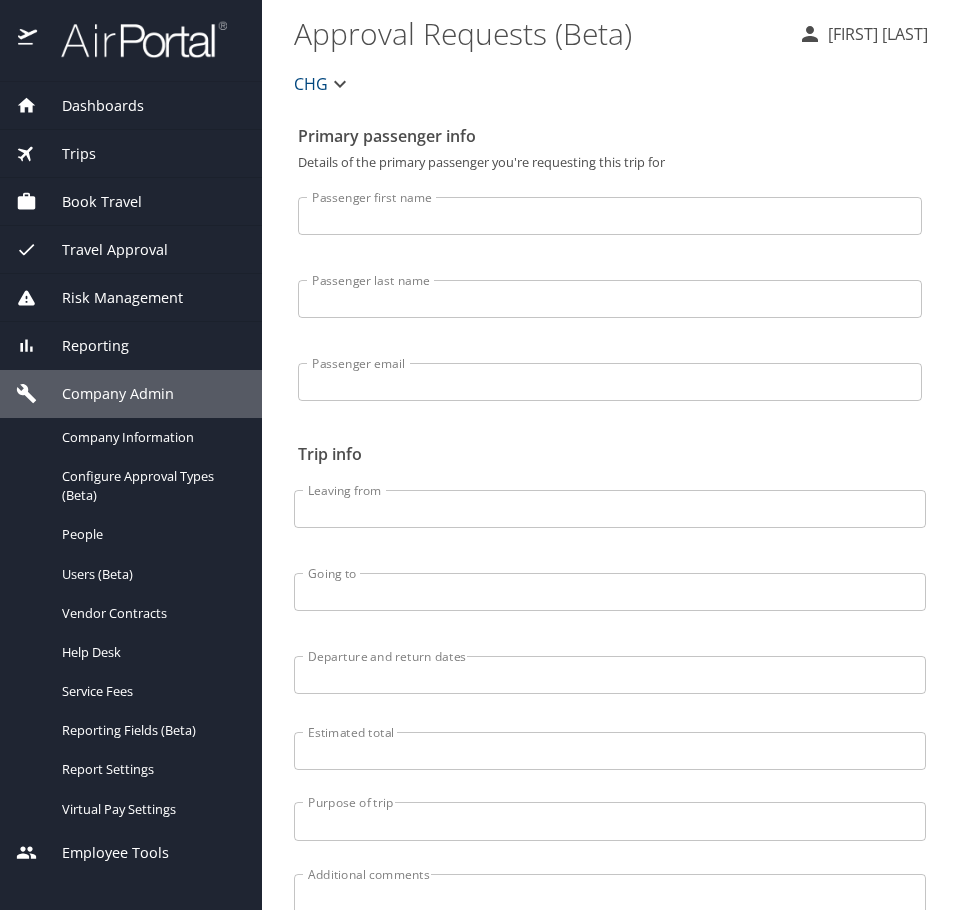 click on "Reporting" at bounding box center [83, 346] 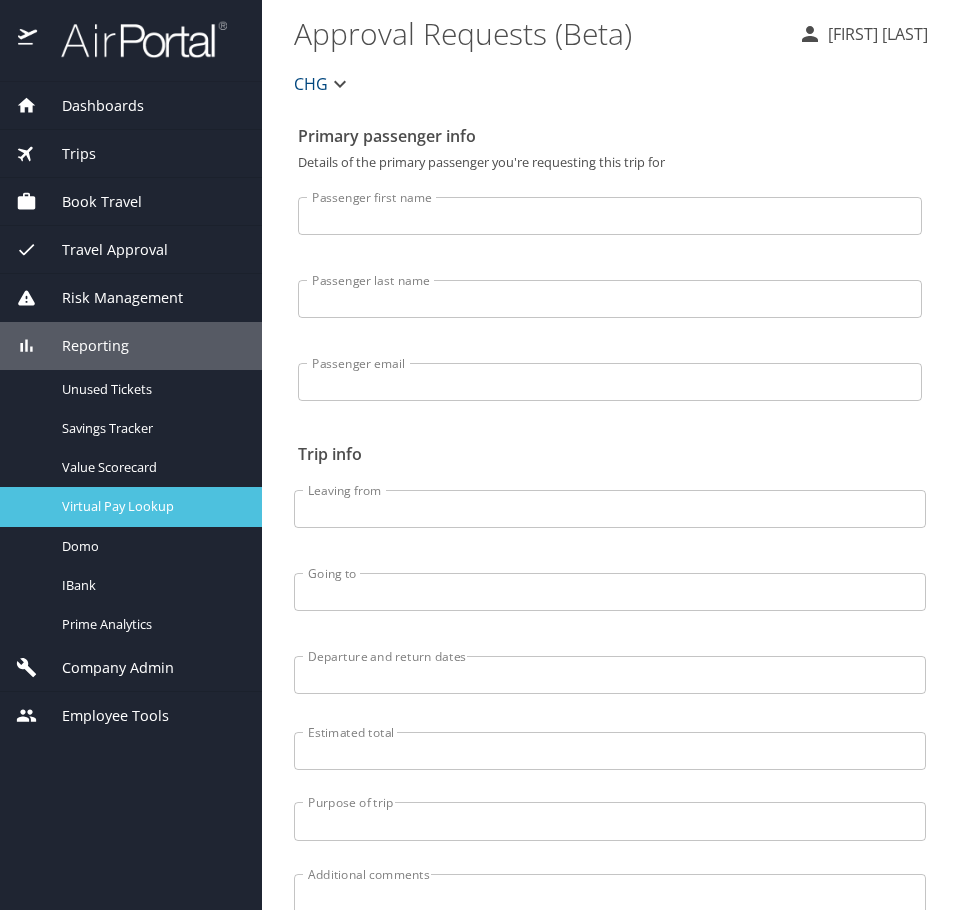 click on "Virtual Pay Lookup" at bounding box center (150, 506) 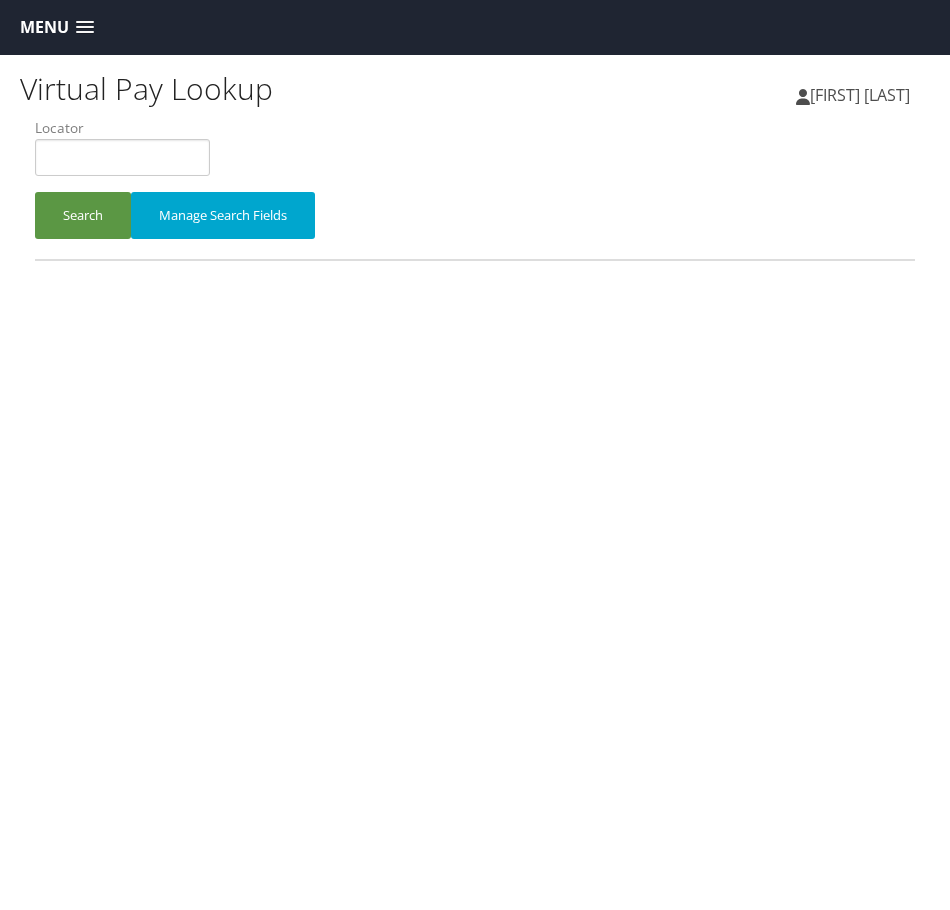 scroll, scrollTop: 0, scrollLeft: 0, axis: both 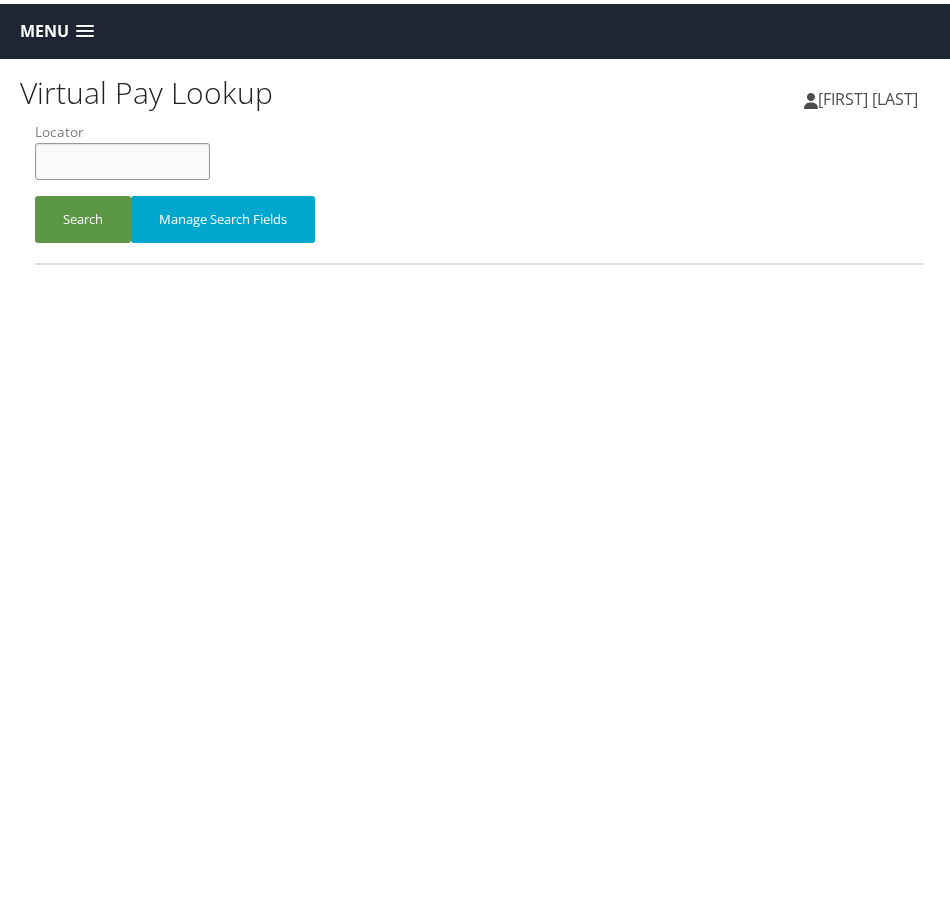 click at bounding box center (122, 157) 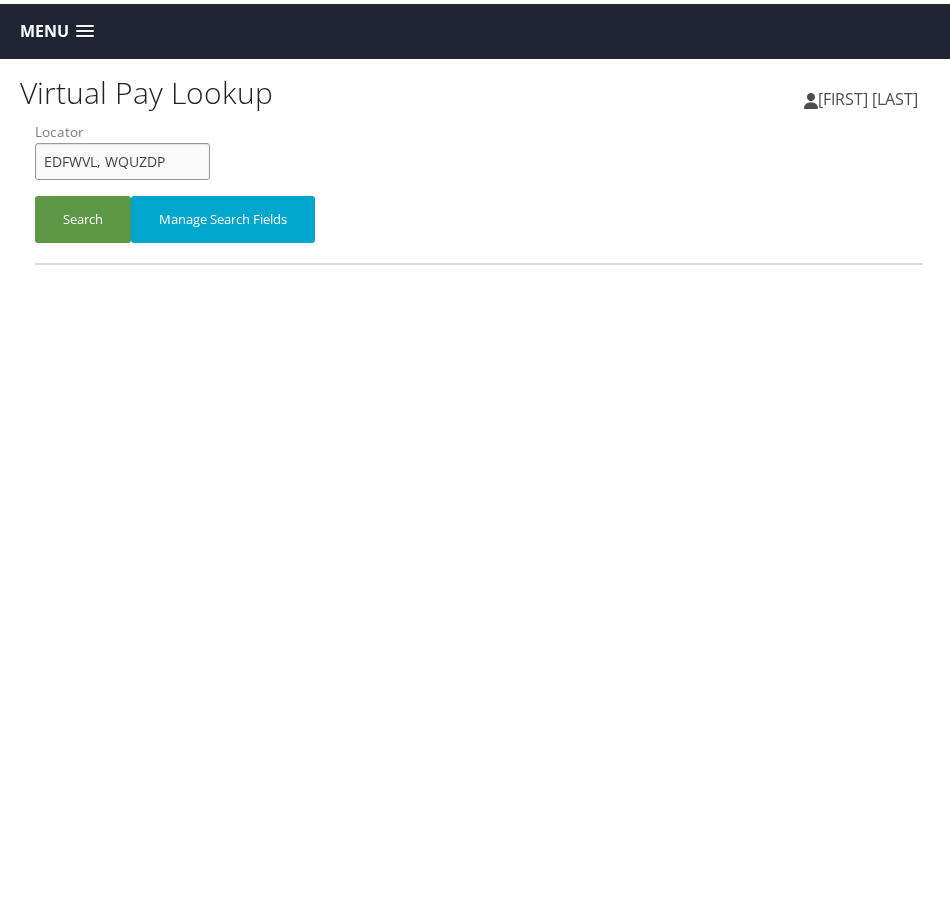 click on "EDFWVL, WQUZDP" at bounding box center [122, 157] 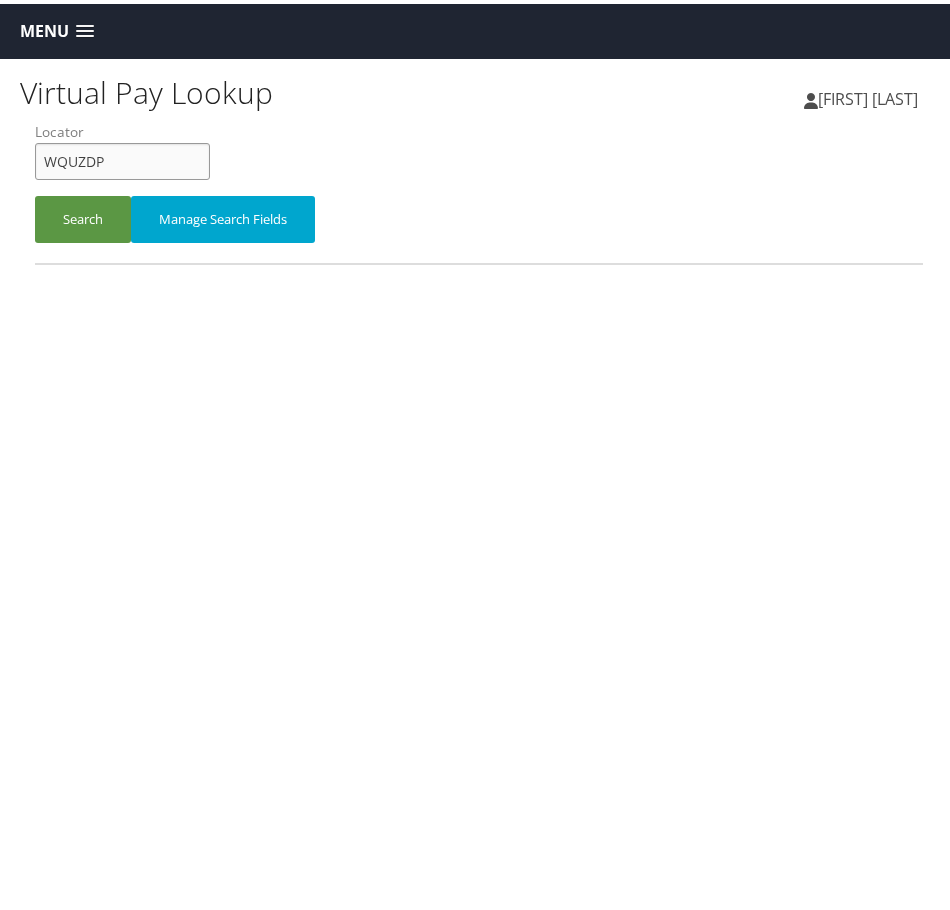 click on "Search" at bounding box center [83, 215] 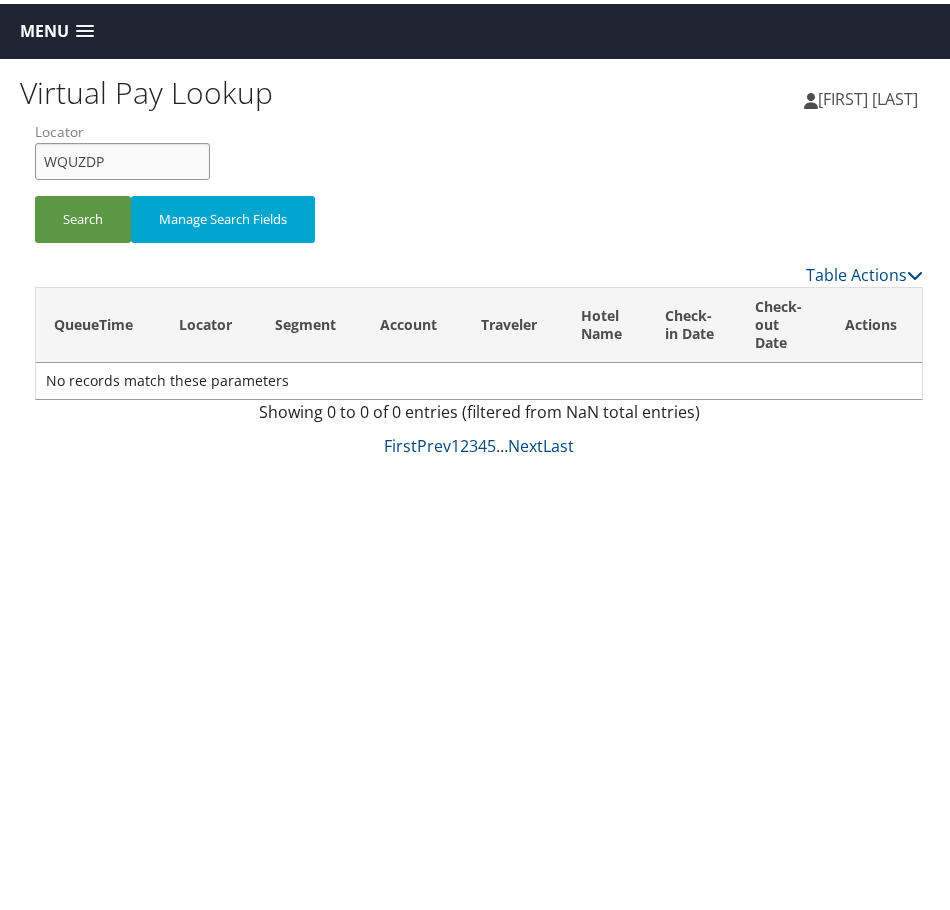 click on "WQUZDP" at bounding box center (122, 157) 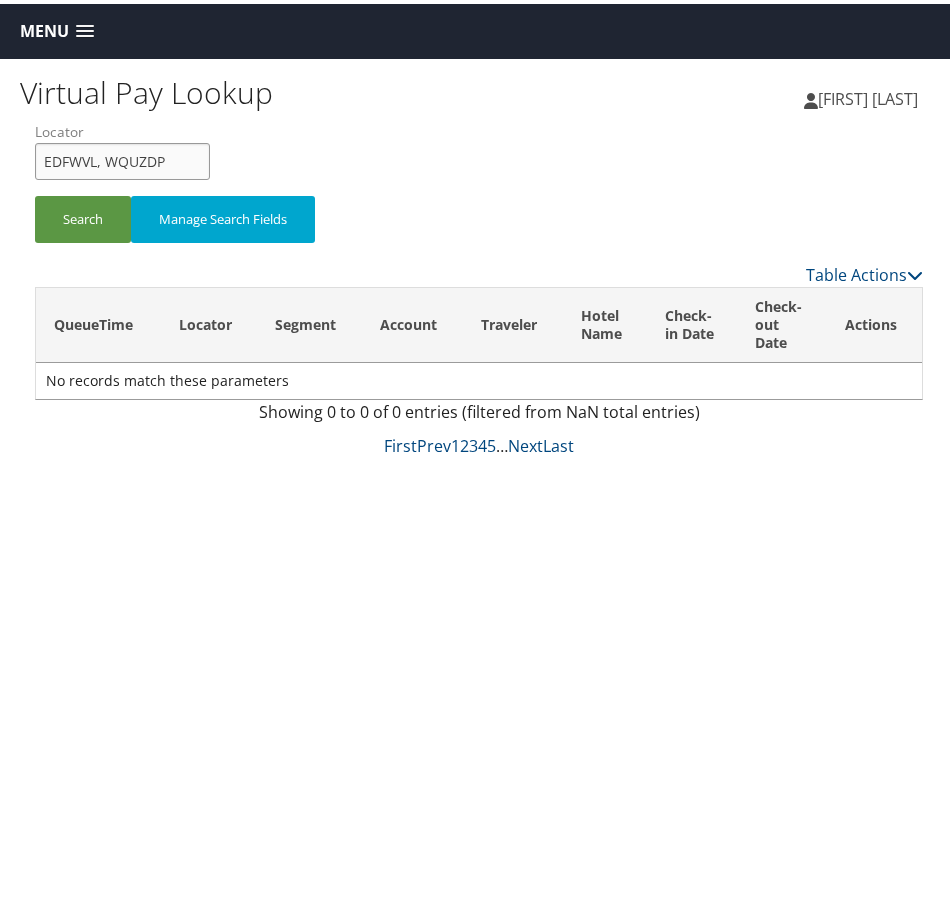 drag, startPoint x: 82, startPoint y: 151, endPoint x: 153, endPoint y: 172, distance: 74.04053 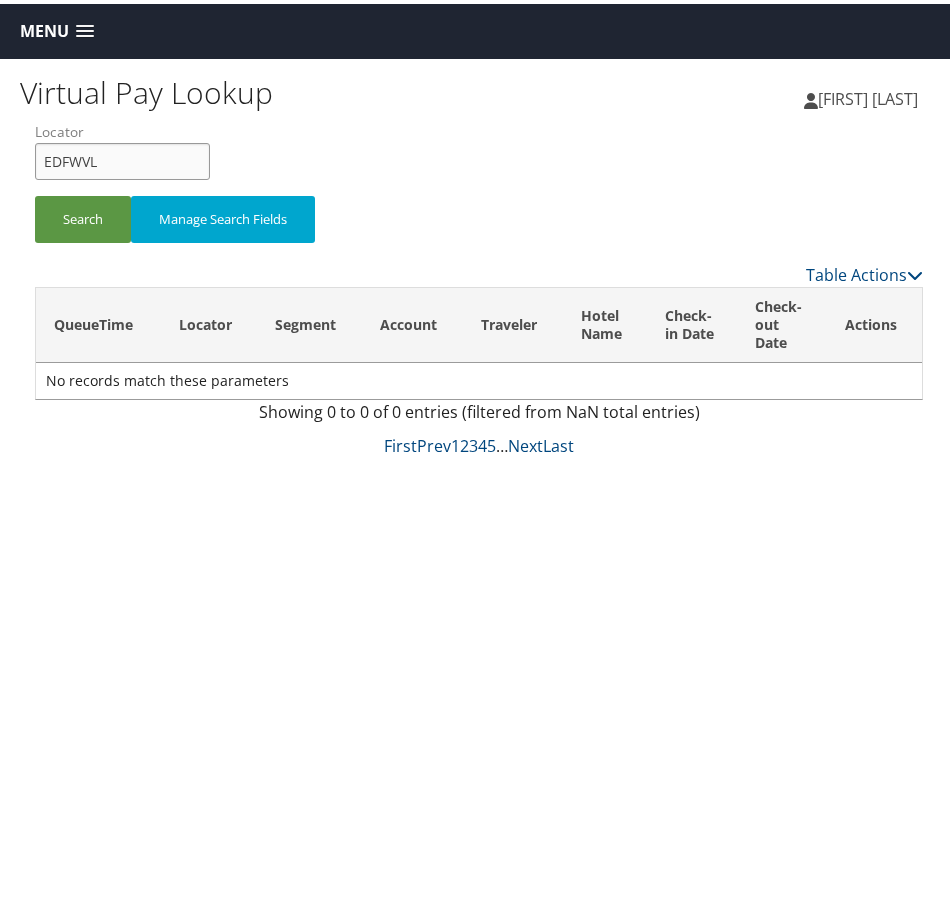 click on "Search" at bounding box center [83, 215] 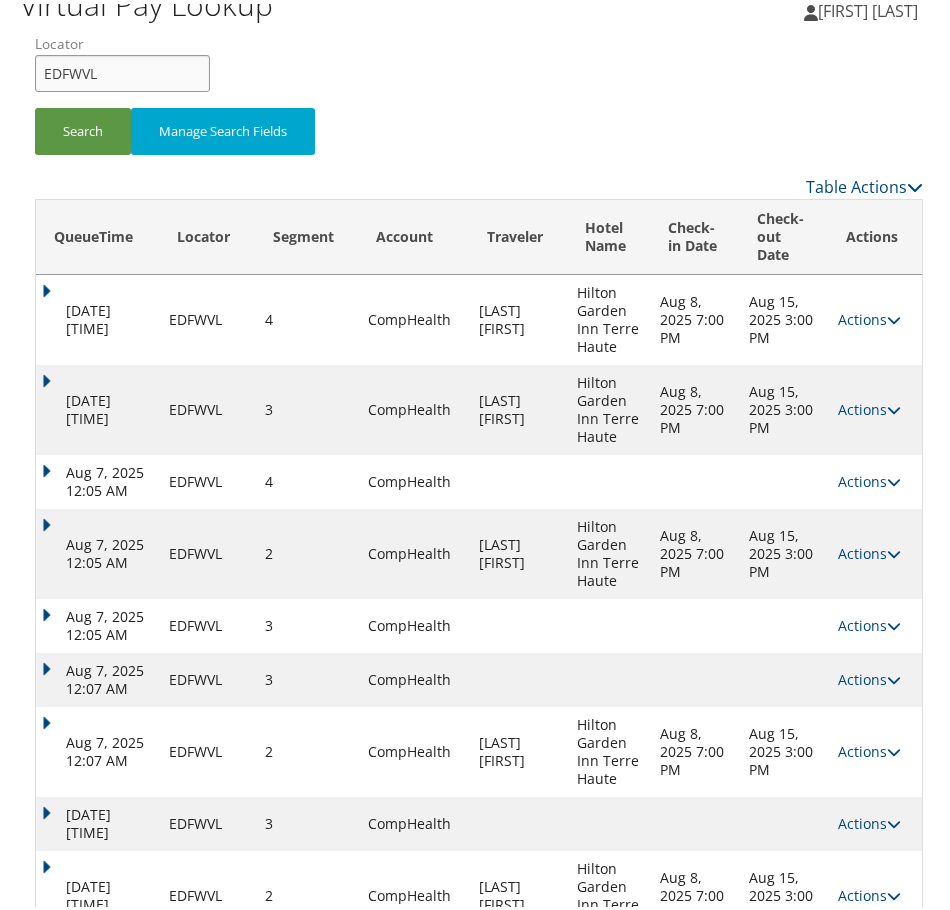 scroll, scrollTop: 174, scrollLeft: 0, axis: vertical 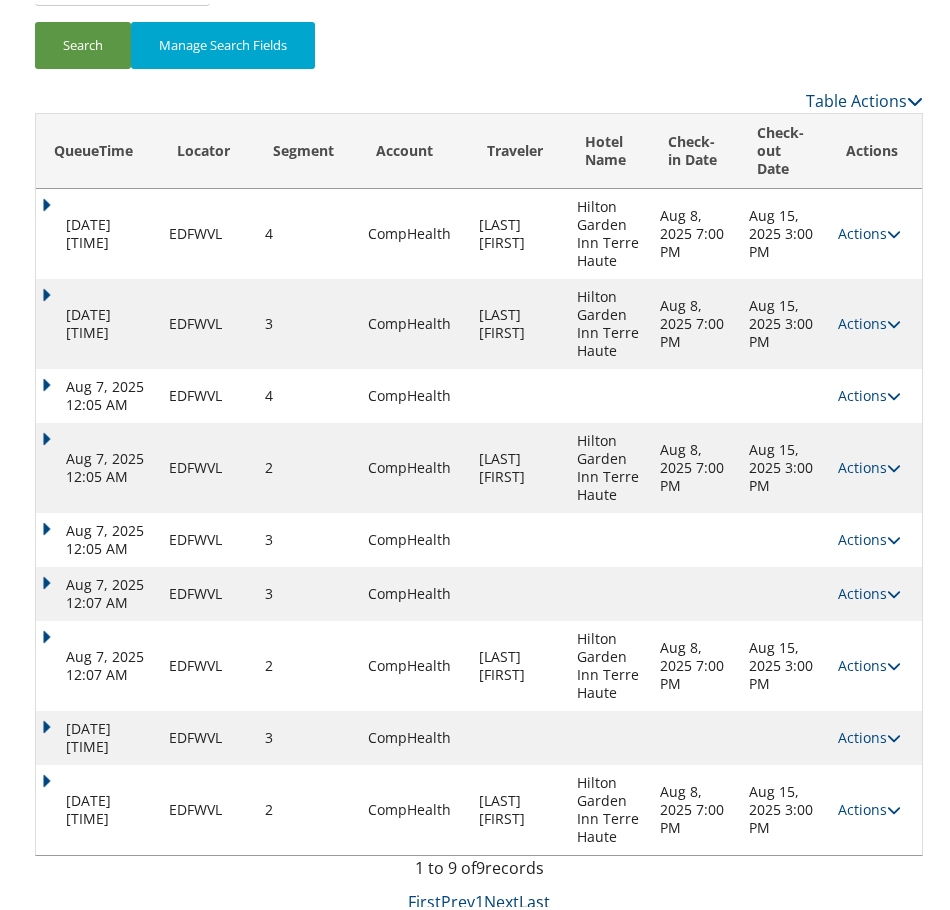 click on "Last" at bounding box center (534, 898) 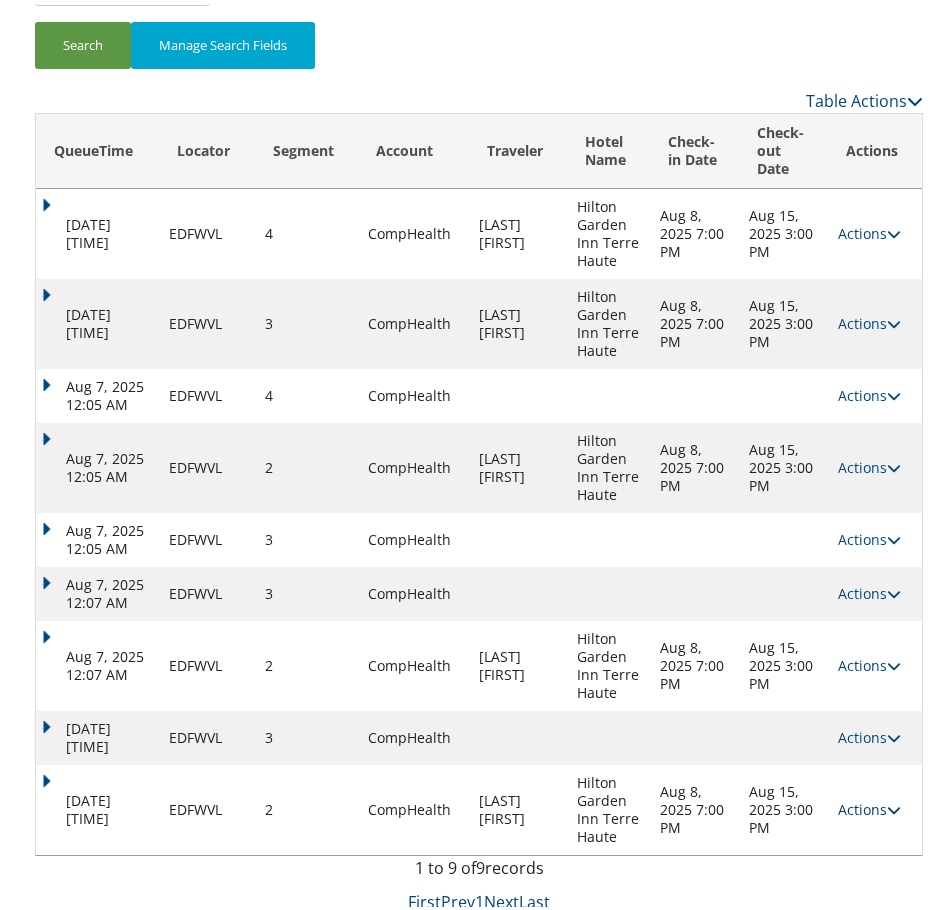 click on "Actions" at bounding box center (869, 805) 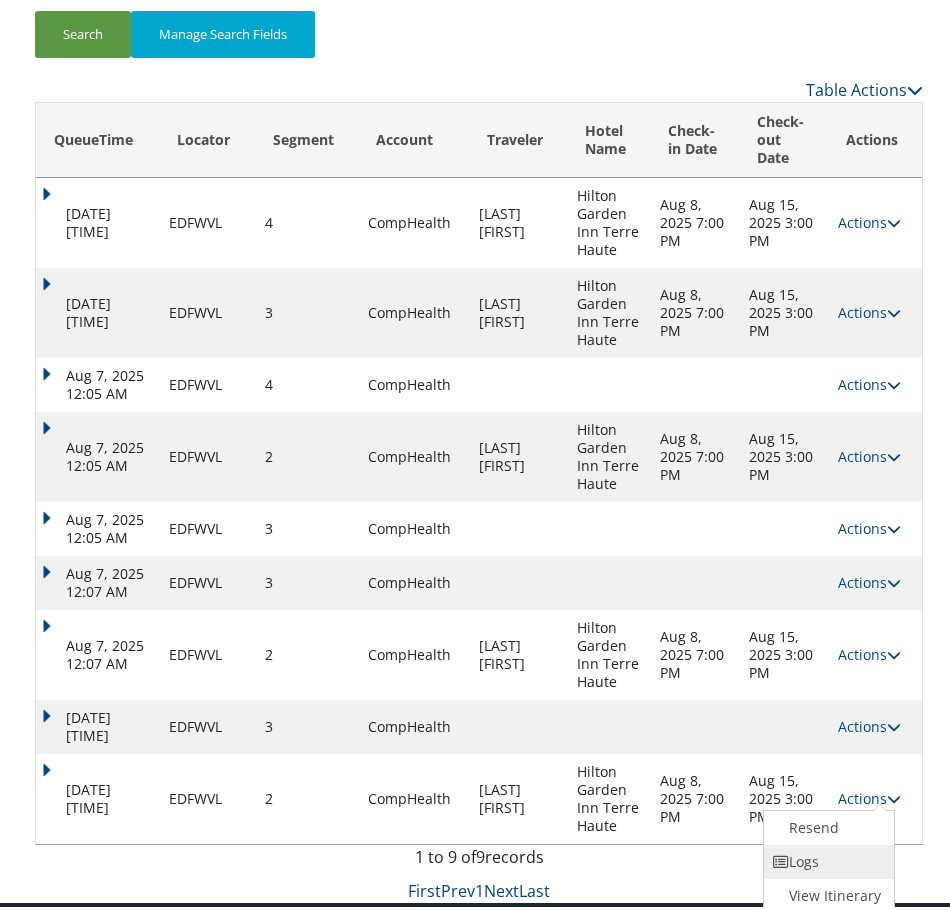 click on "Logs" at bounding box center [827, 858] 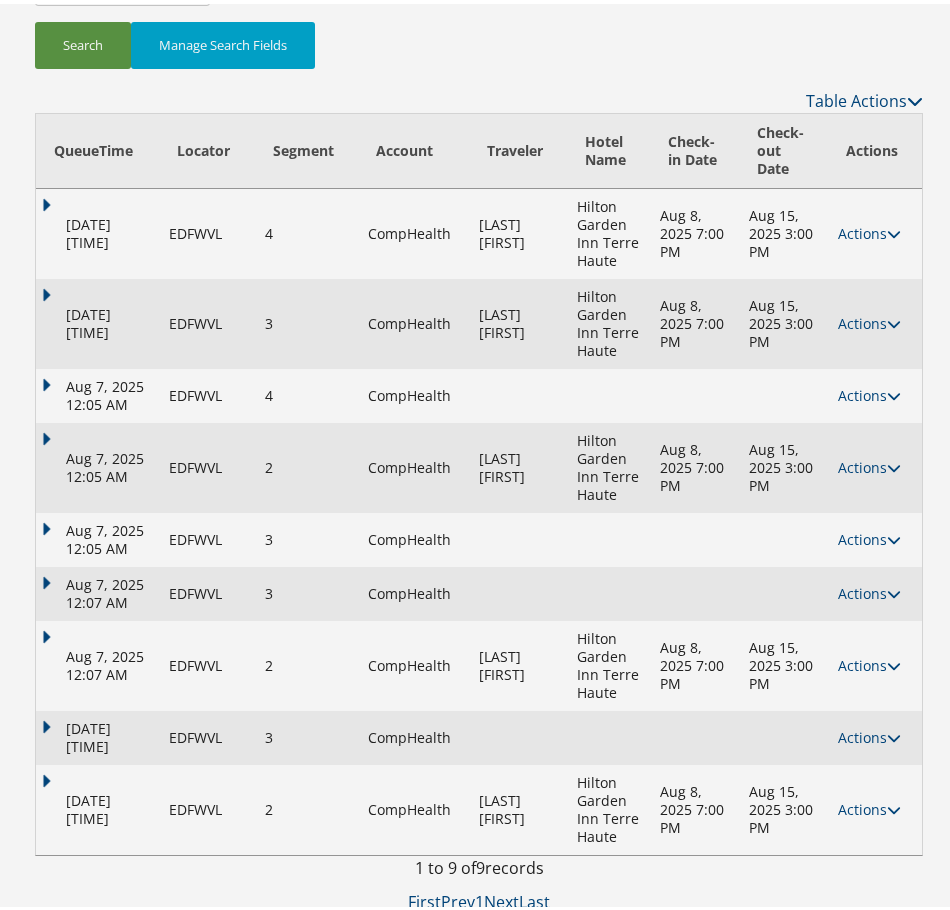 scroll, scrollTop: 174, scrollLeft: 0, axis: vertical 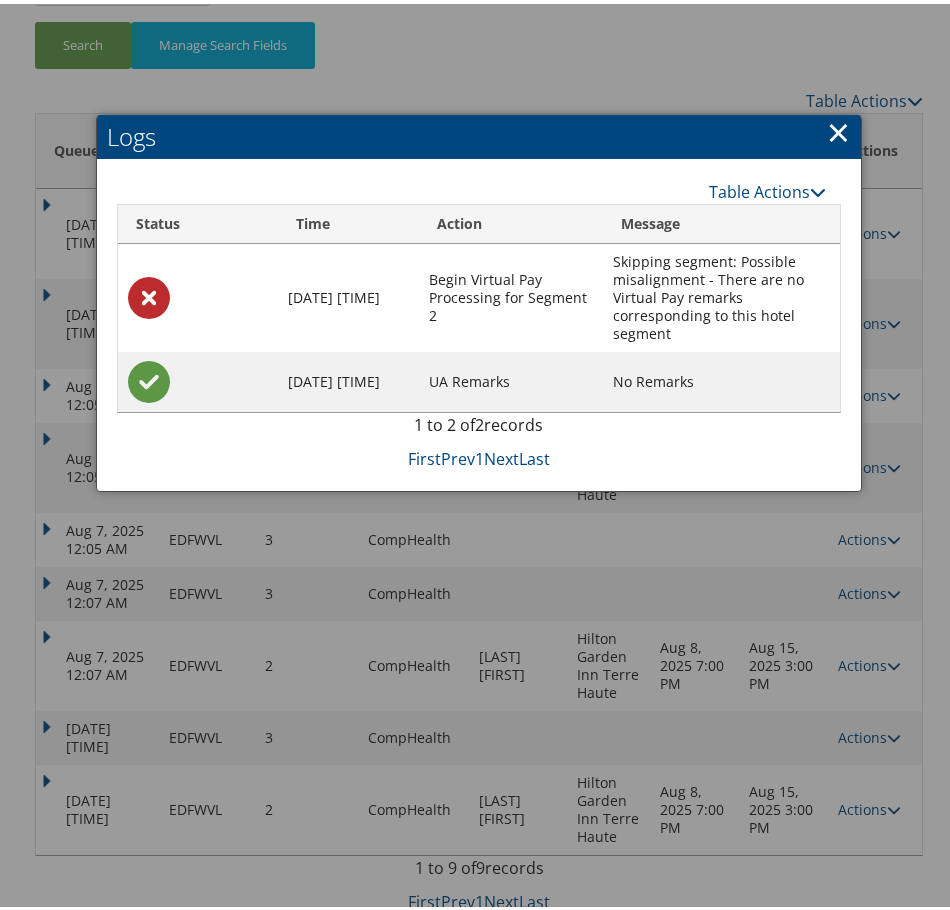 click on "×" at bounding box center (838, 128) 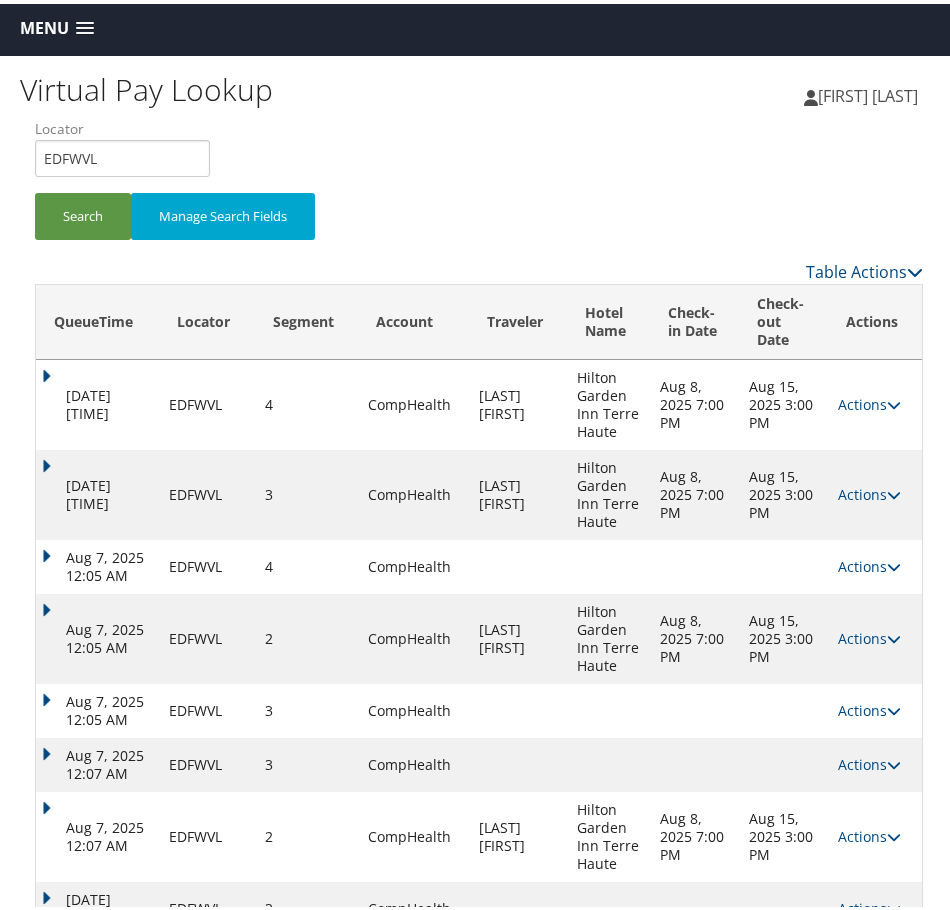 scroll, scrollTop: 0, scrollLeft: 0, axis: both 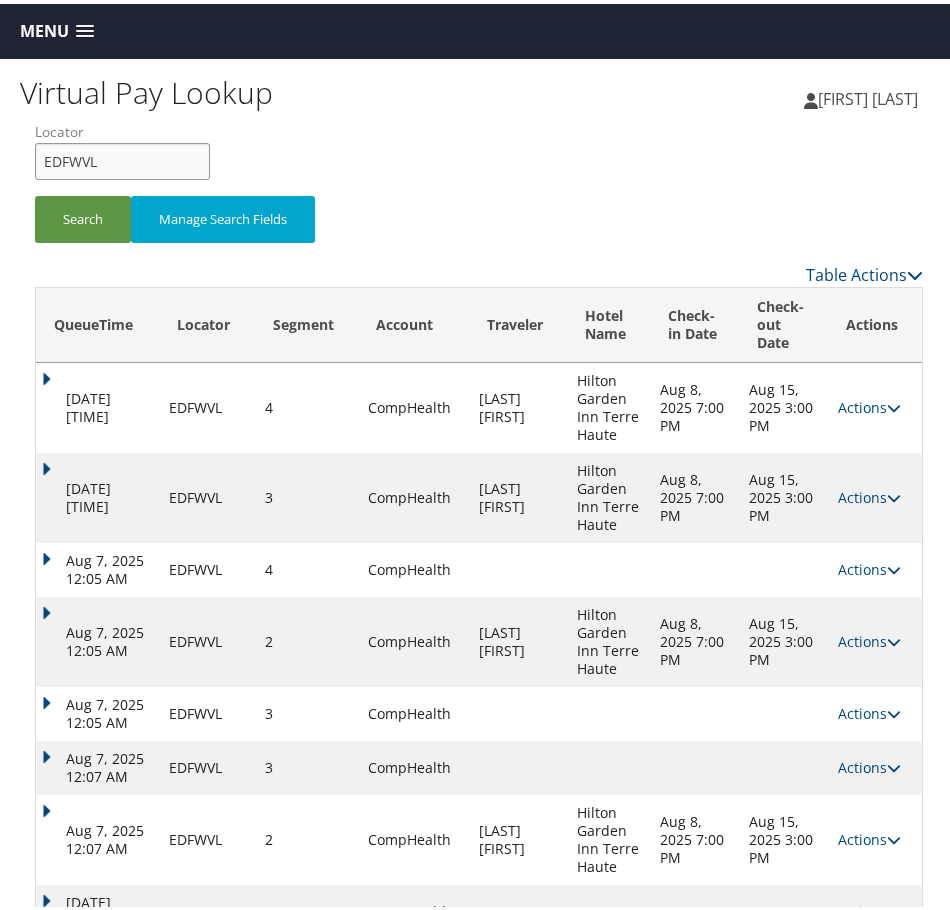 click on "EDFWVL" at bounding box center (122, 157) 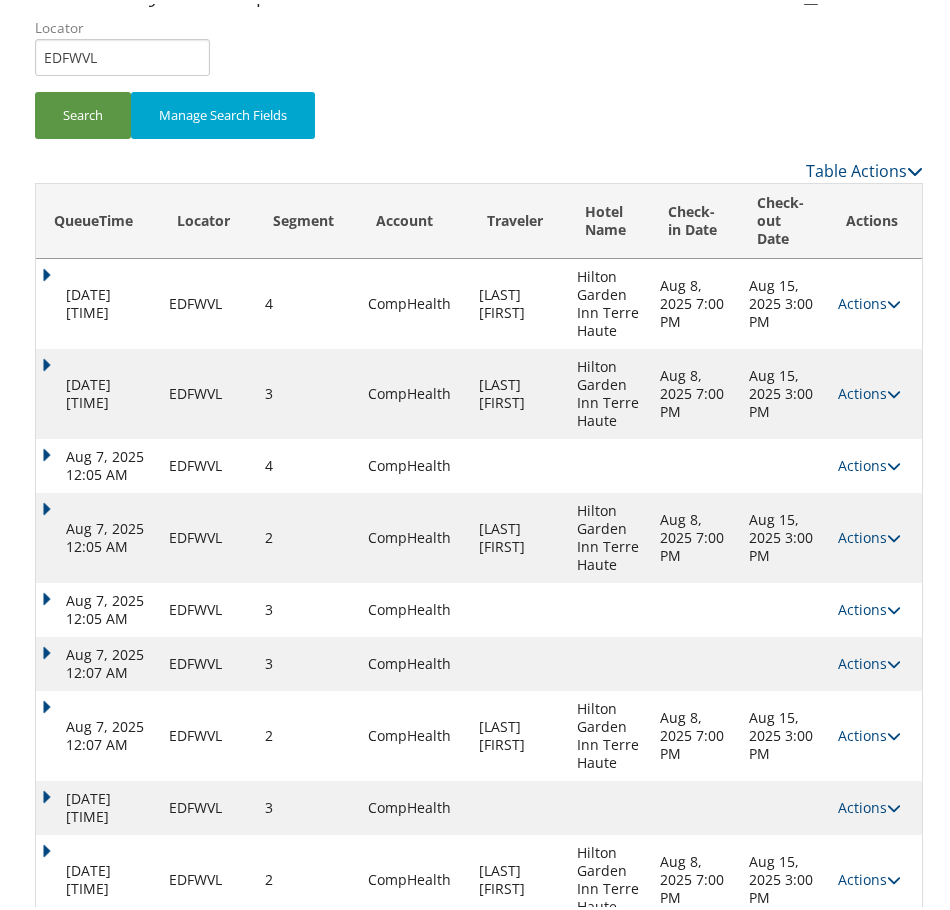 scroll, scrollTop: 174, scrollLeft: 0, axis: vertical 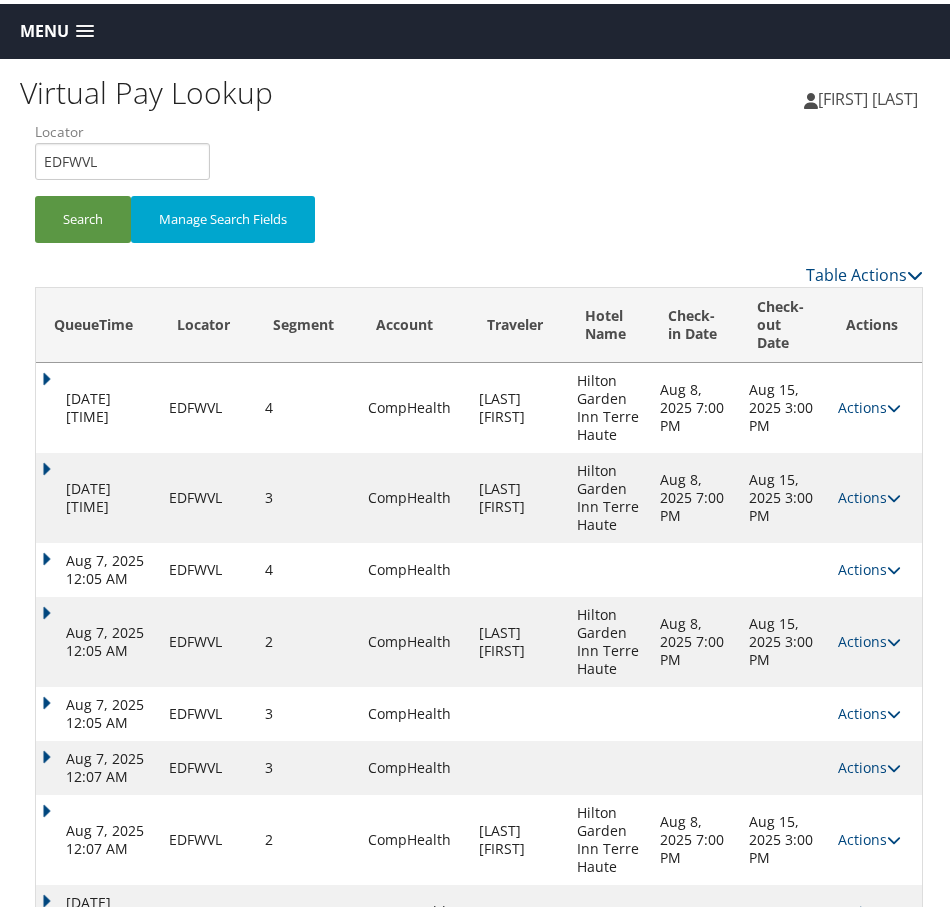 click on "Locator EDFWVL" at bounding box center [130, 154] 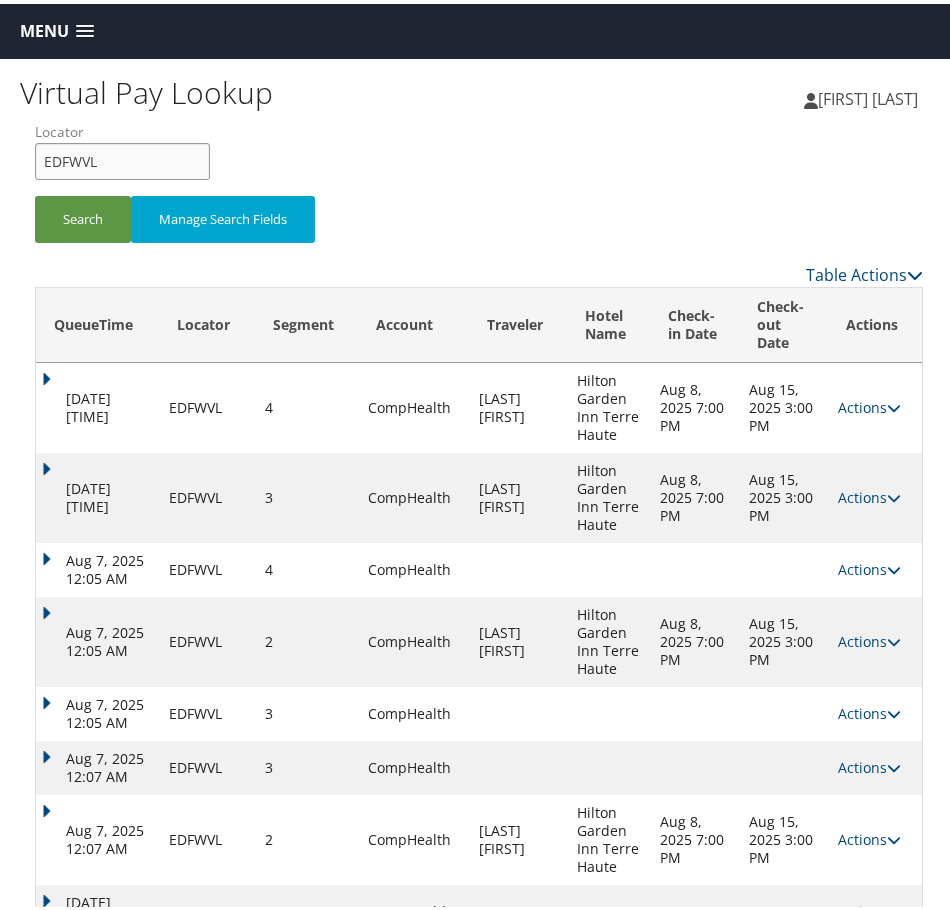 click on "EDFWVL" at bounding box center (122, 157) 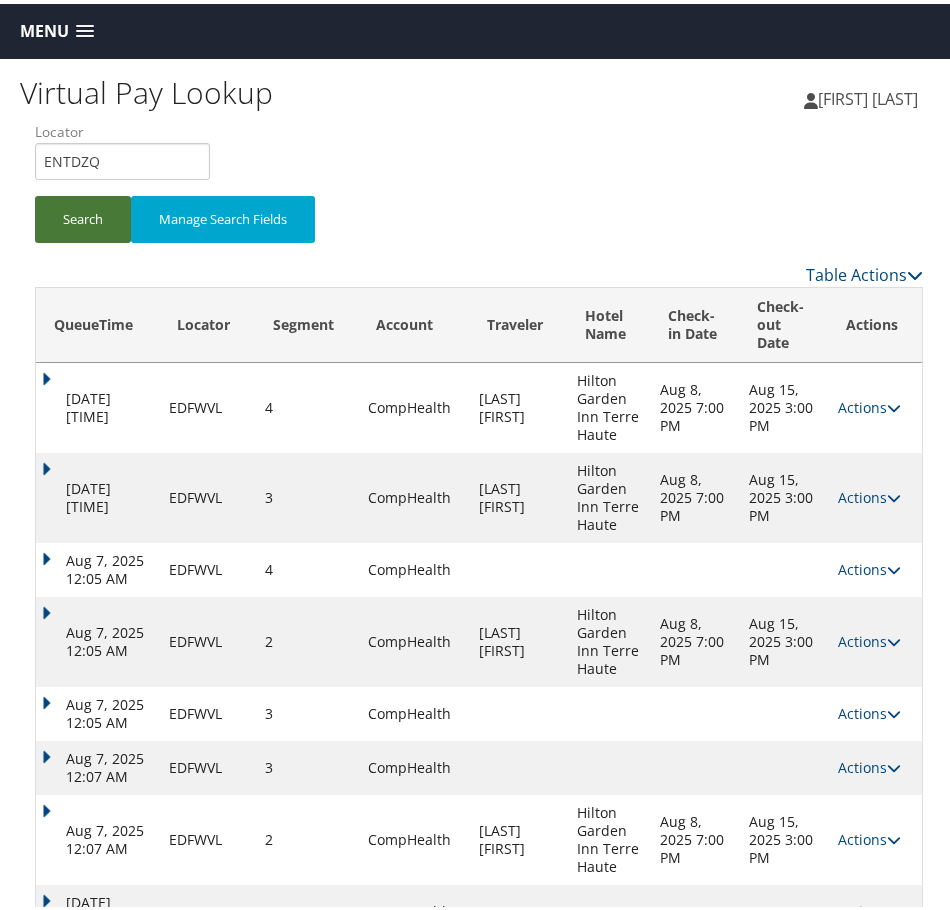 click on "Search" at bounding box center [83, 215] 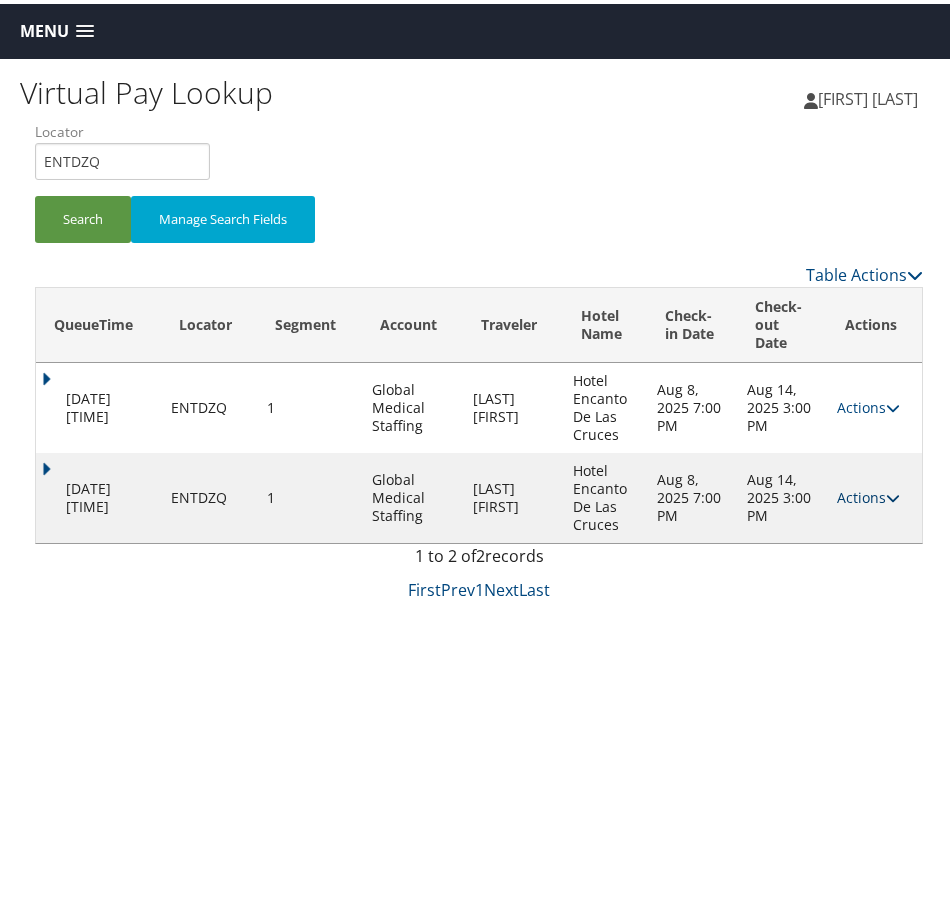 click on "Actions" at bounding box center [868, 493] 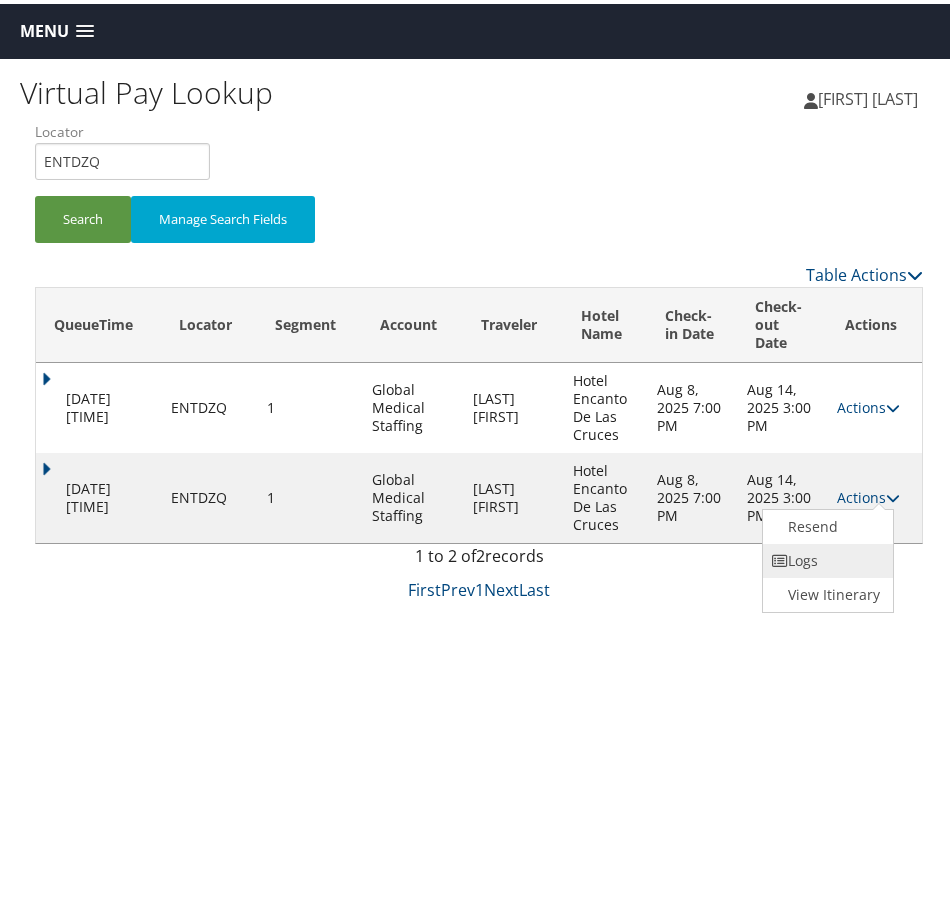 click on "Logs" at bounding box center (826, 557) 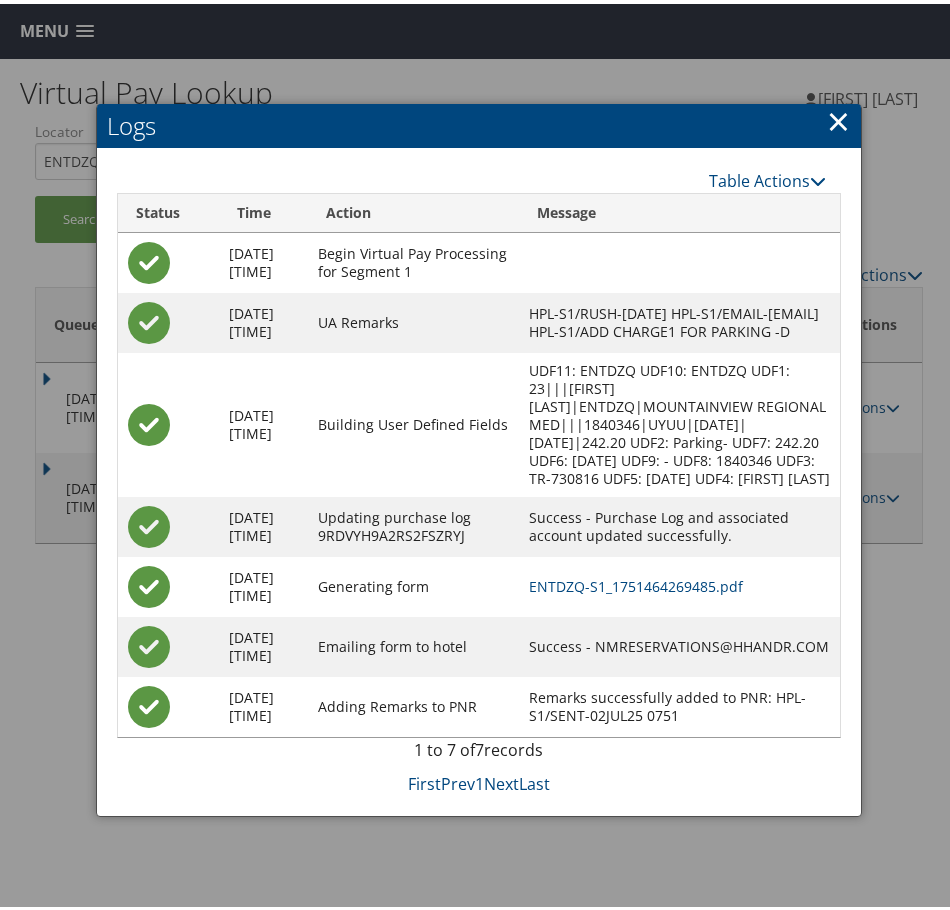 click on "×" at bounding box center (838, 117) 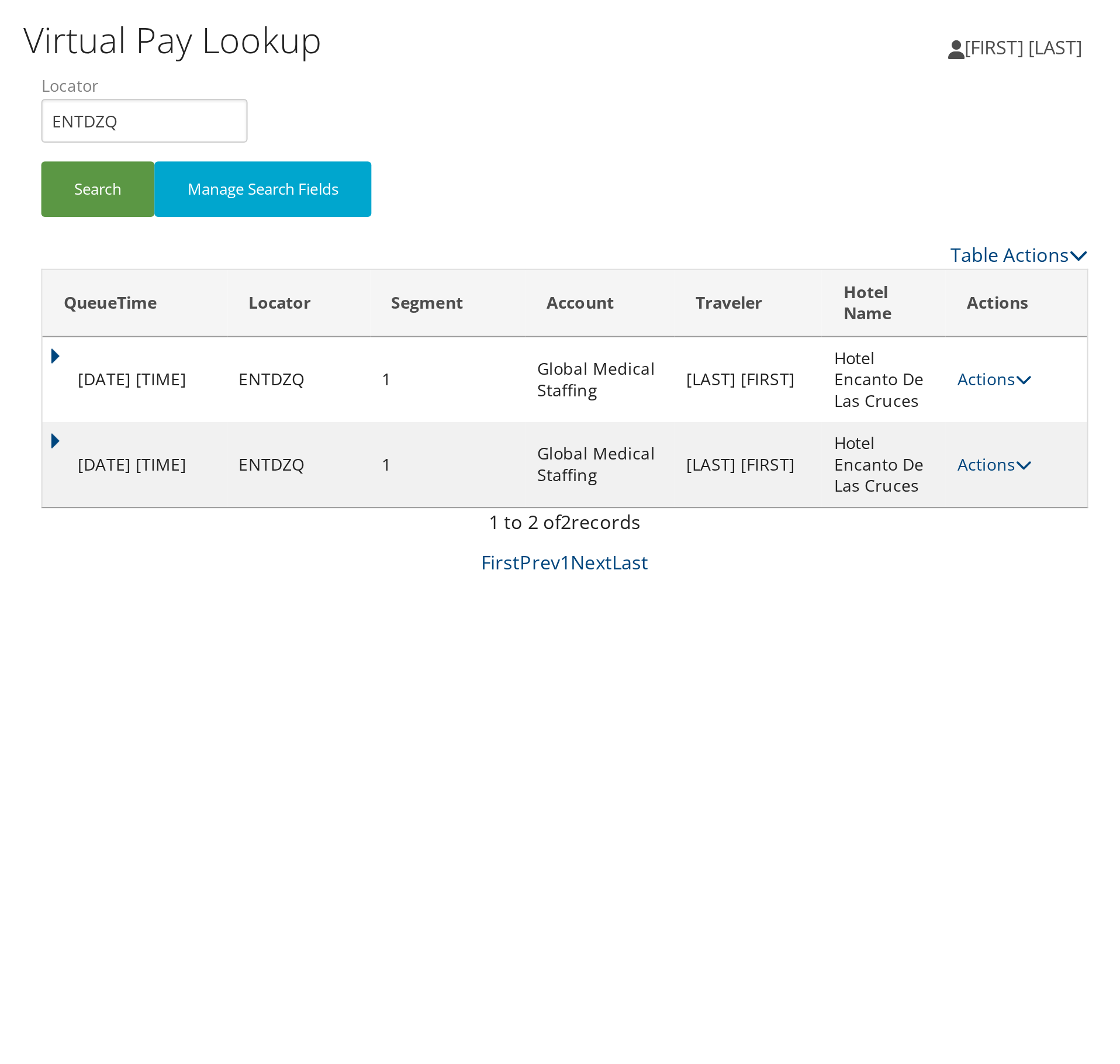 scroll, scrollTop: 0, scrollLeft: 0, axis: both 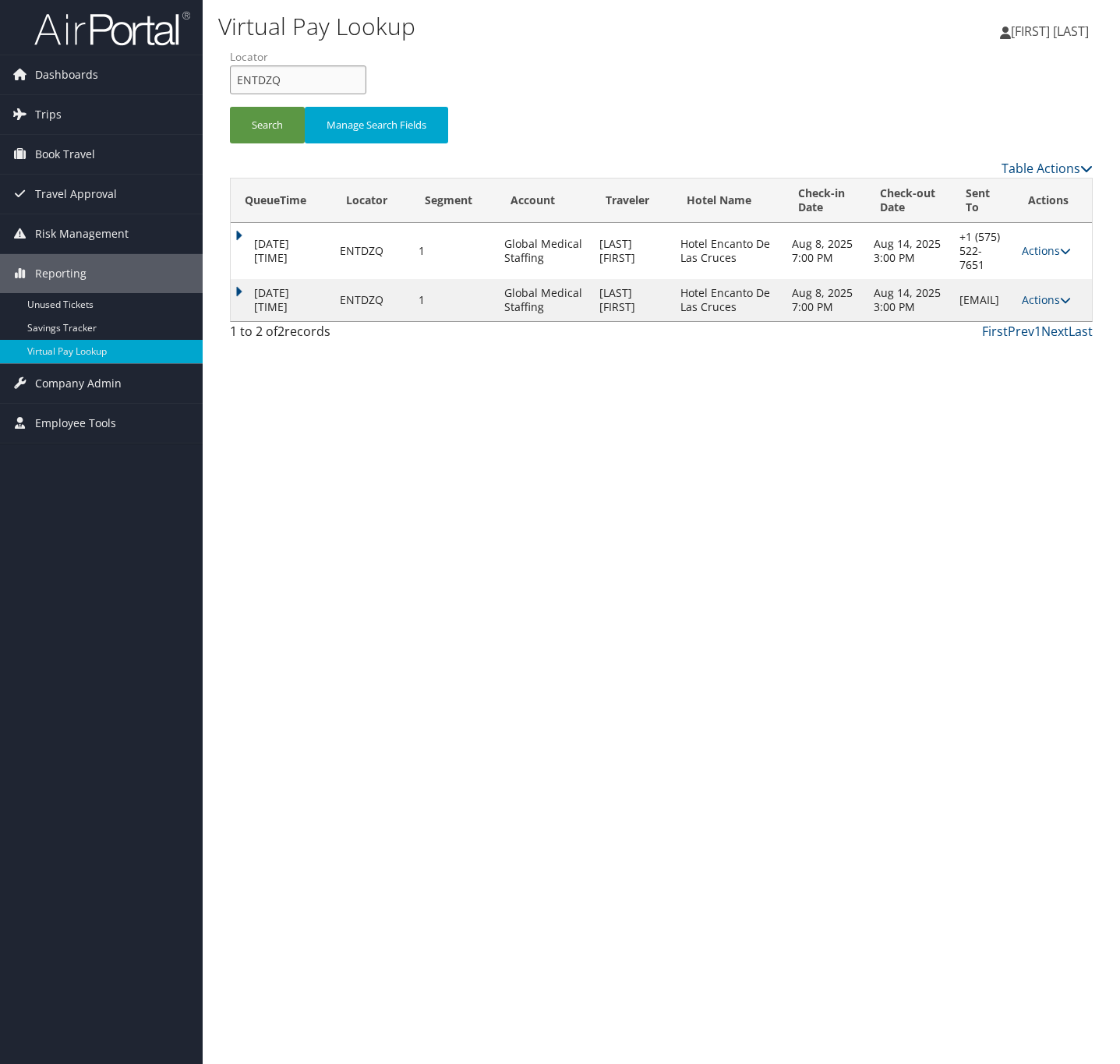 click on "ENTDZQ" at bounding box center (298, 80) 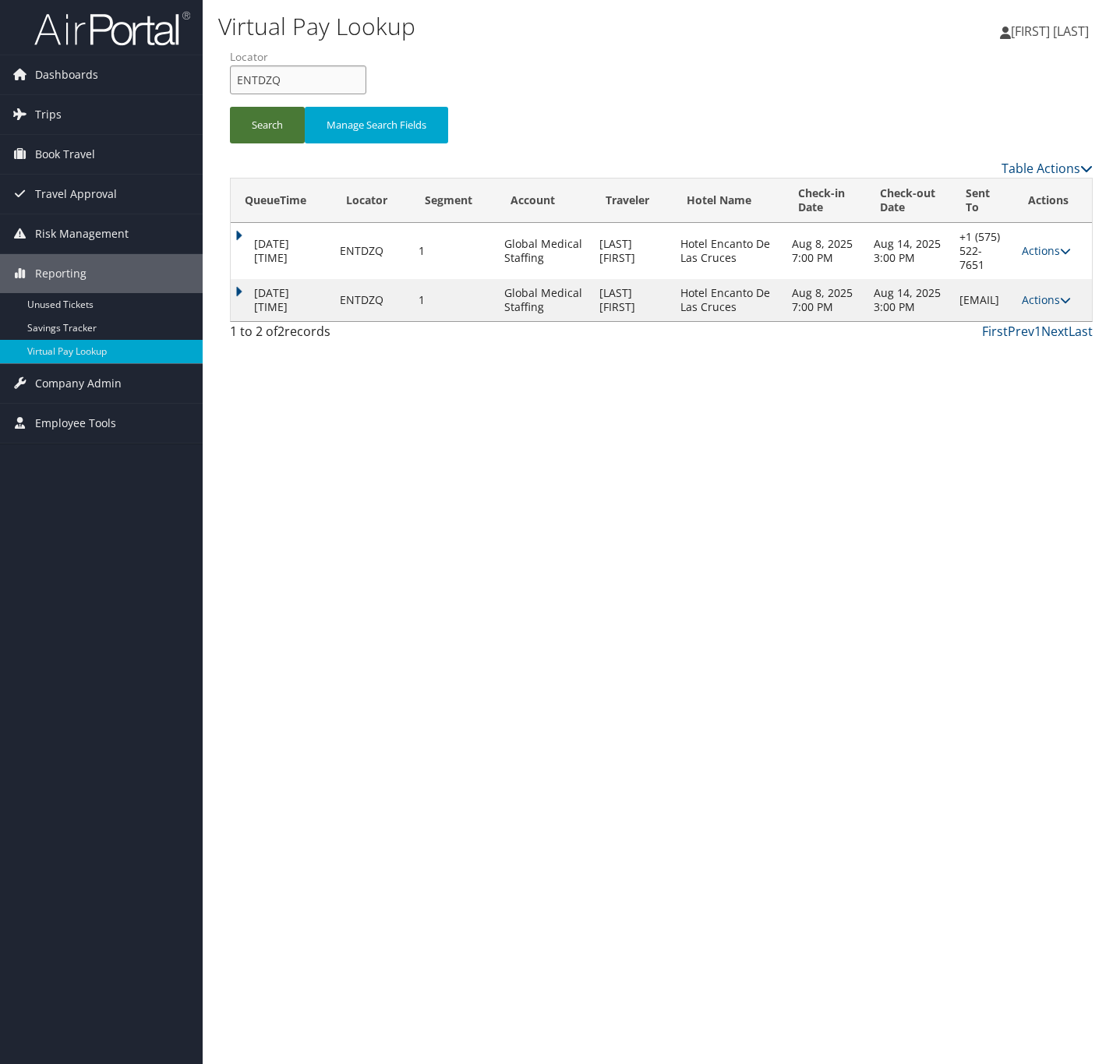 paste on "NREQBR" 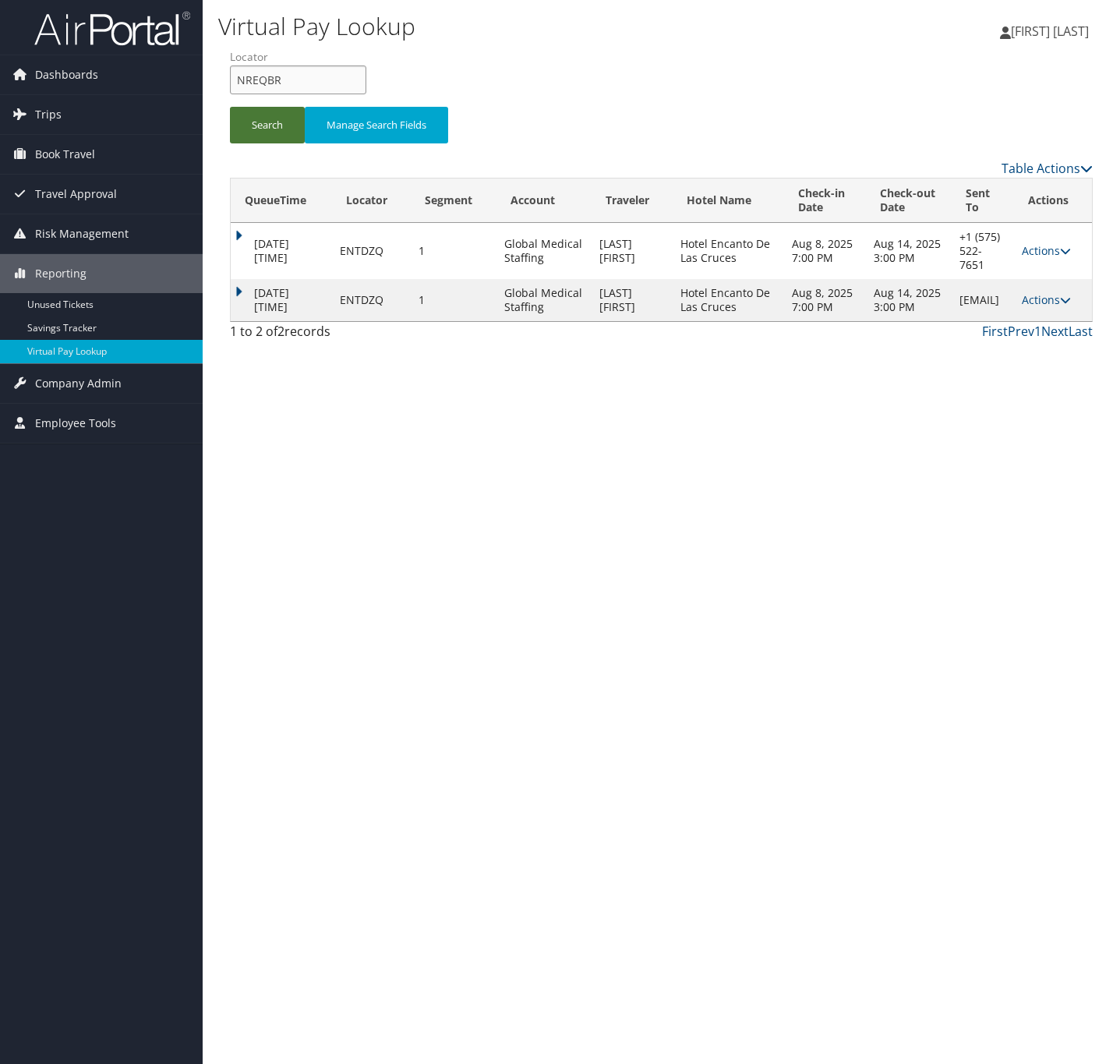 type on "NREQBR" 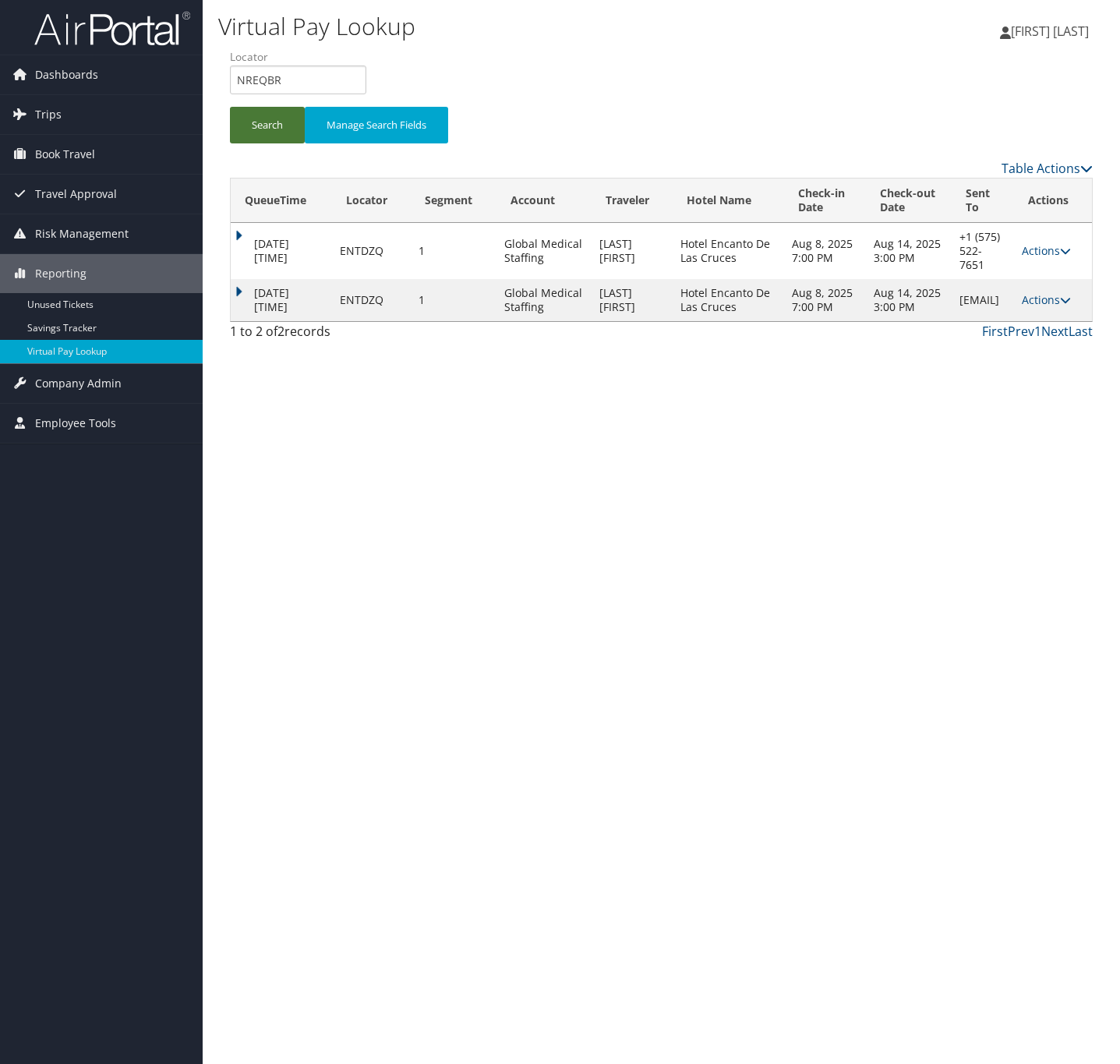 type 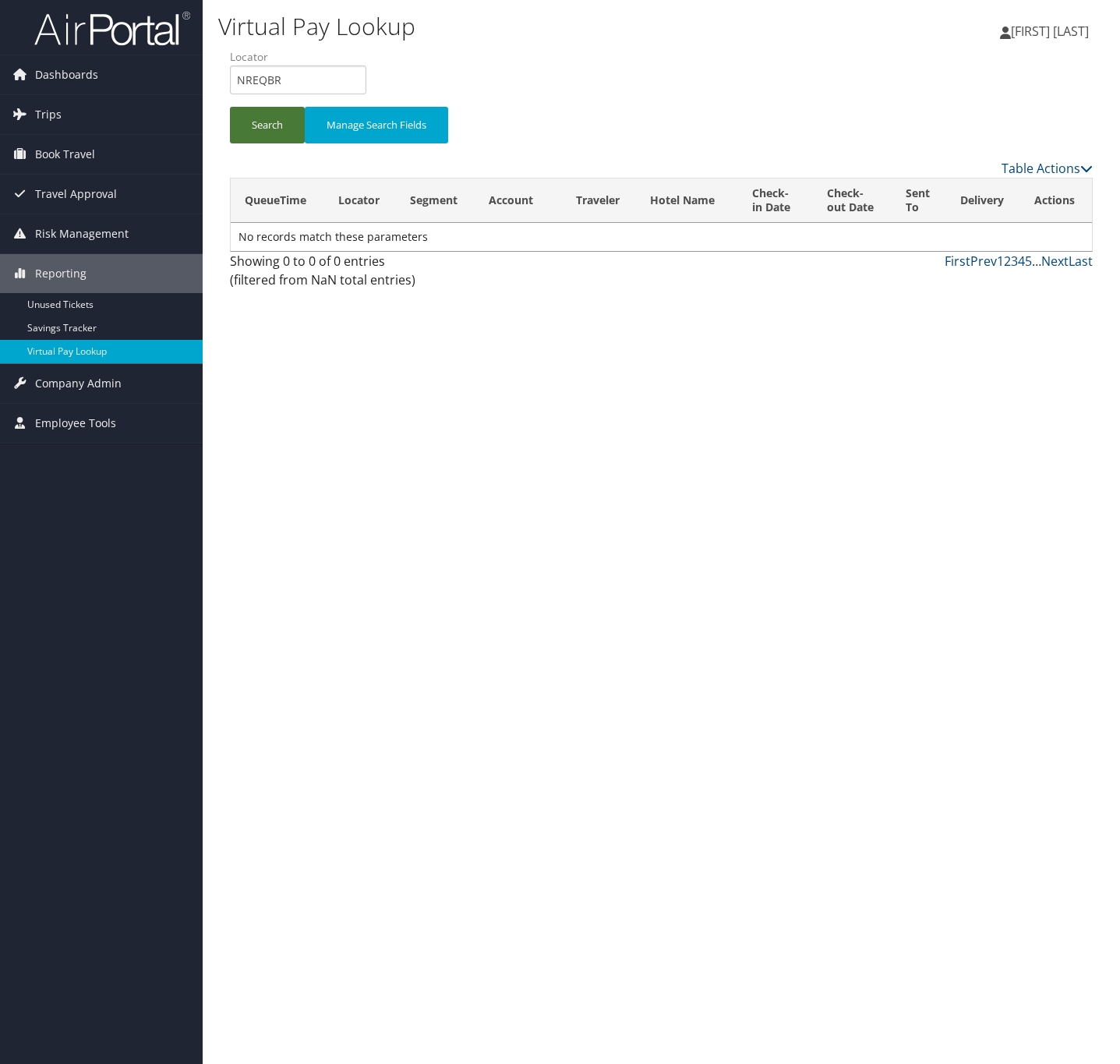 click on "Search" at bounding box center (267, 125) 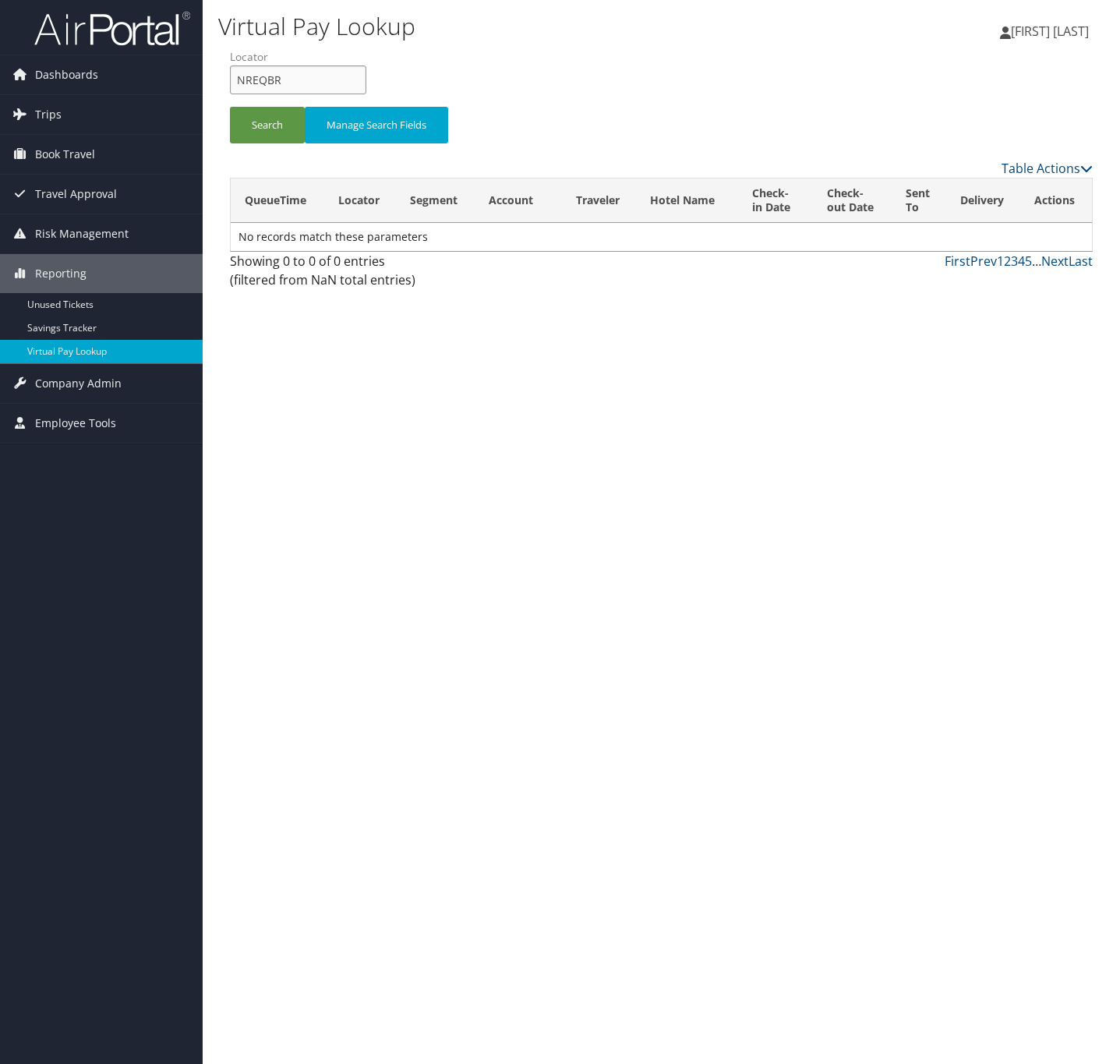 click on "NREQBR" at bounding box center (298, 80) 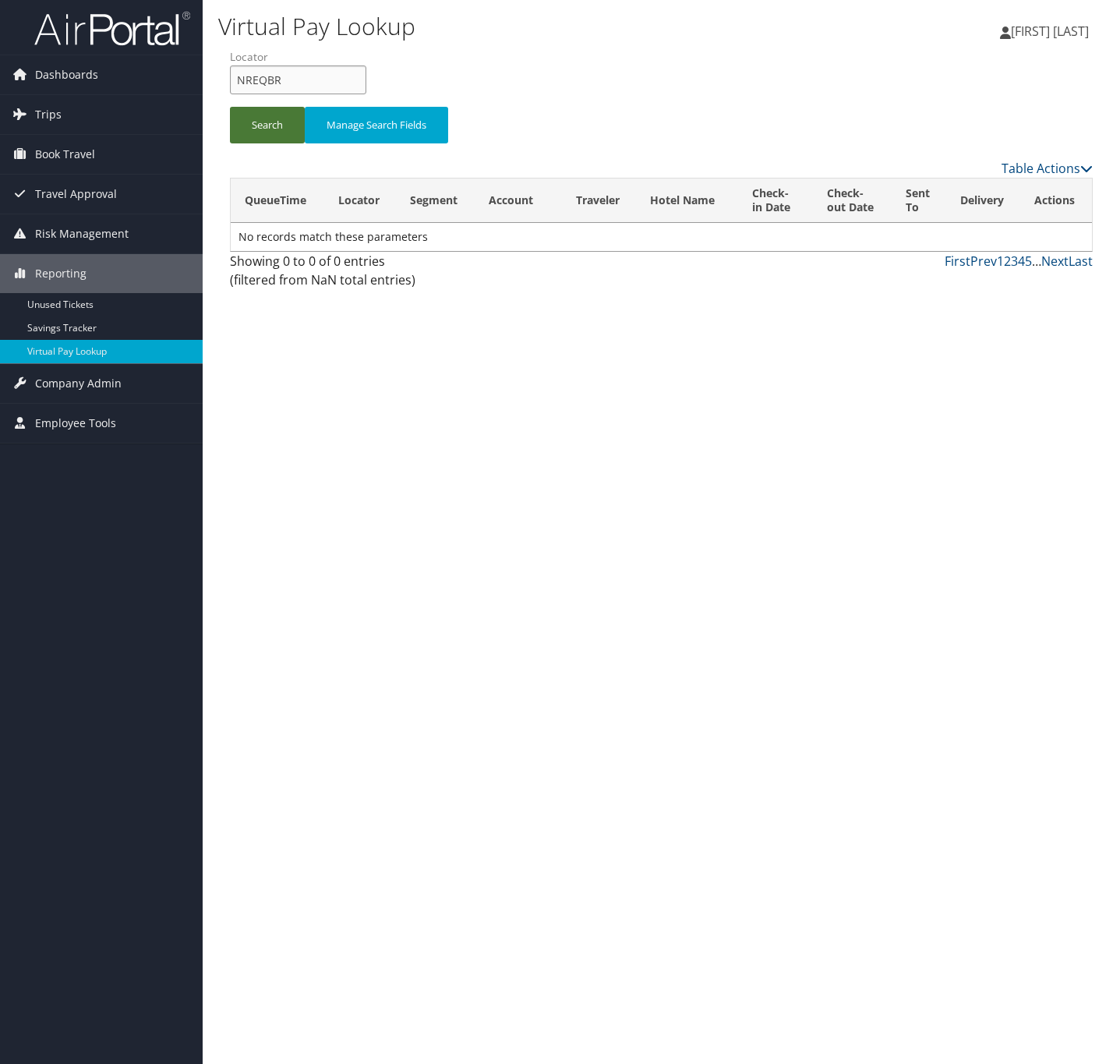 paste on "KBUBEG" 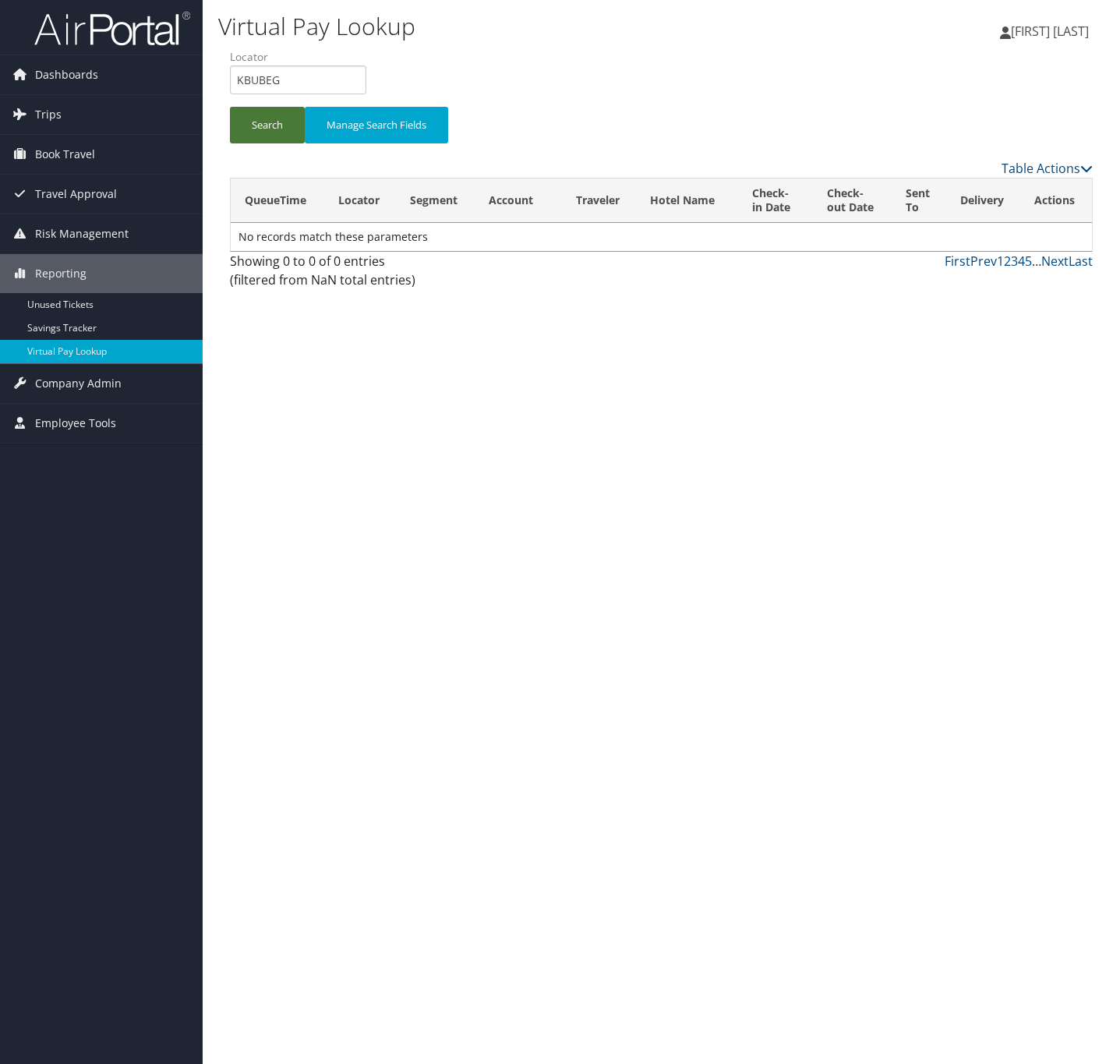 click on "Search" at bounding box center [267, 125] 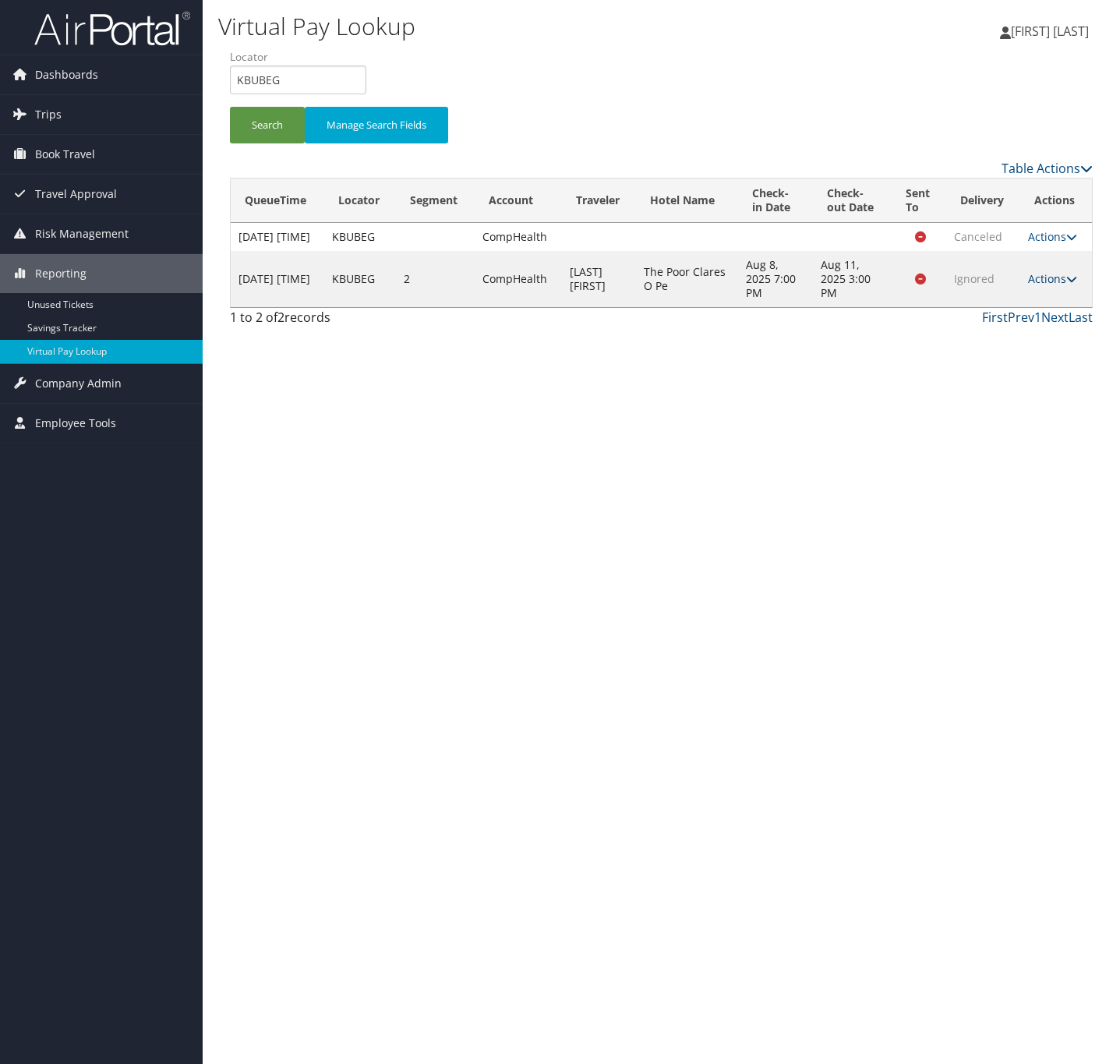 click on "Actions" at bounding box center (1052, 278) 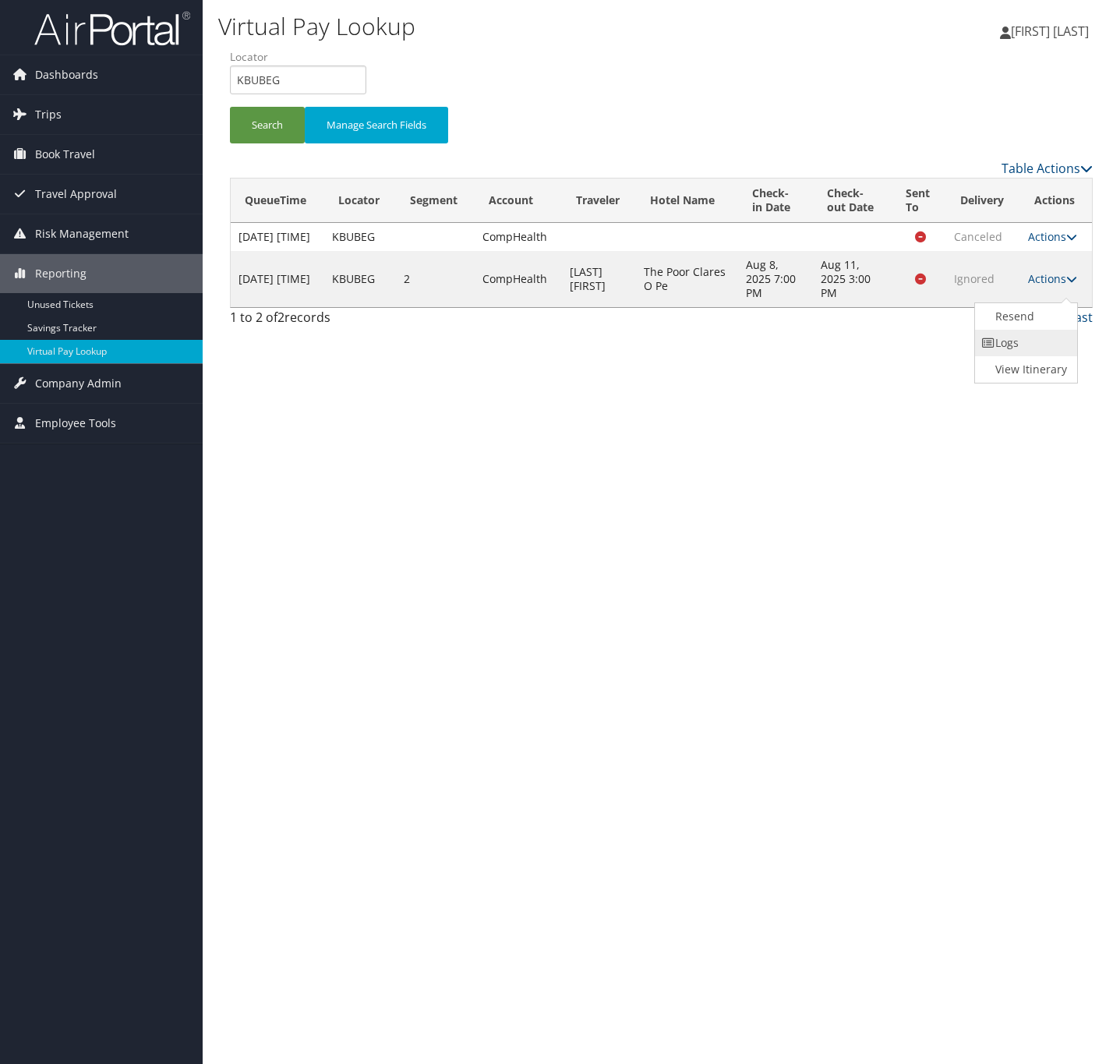 click on "Logs" at bounding box center [1024, 343] 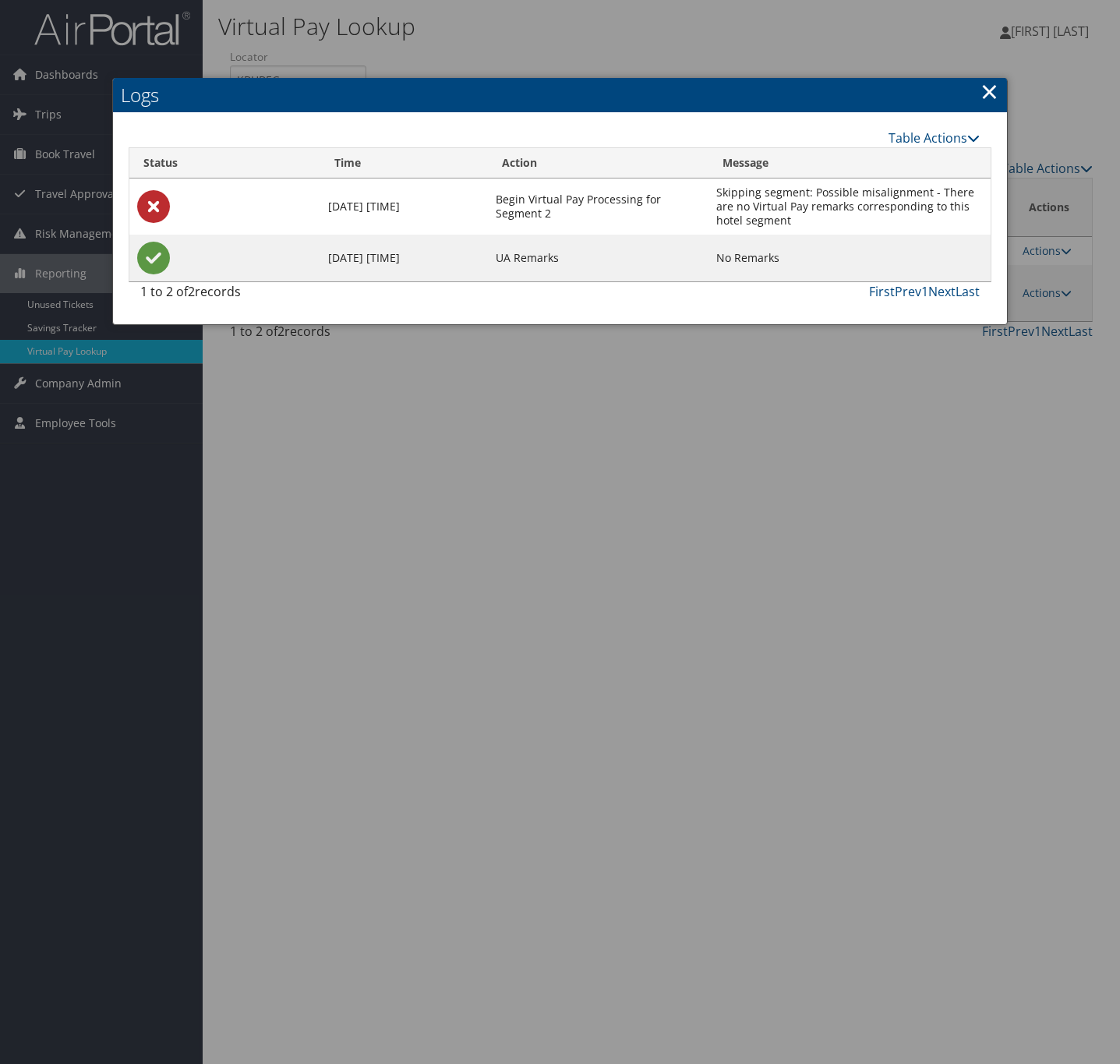 click on "×" at bounding box center (989, 91) 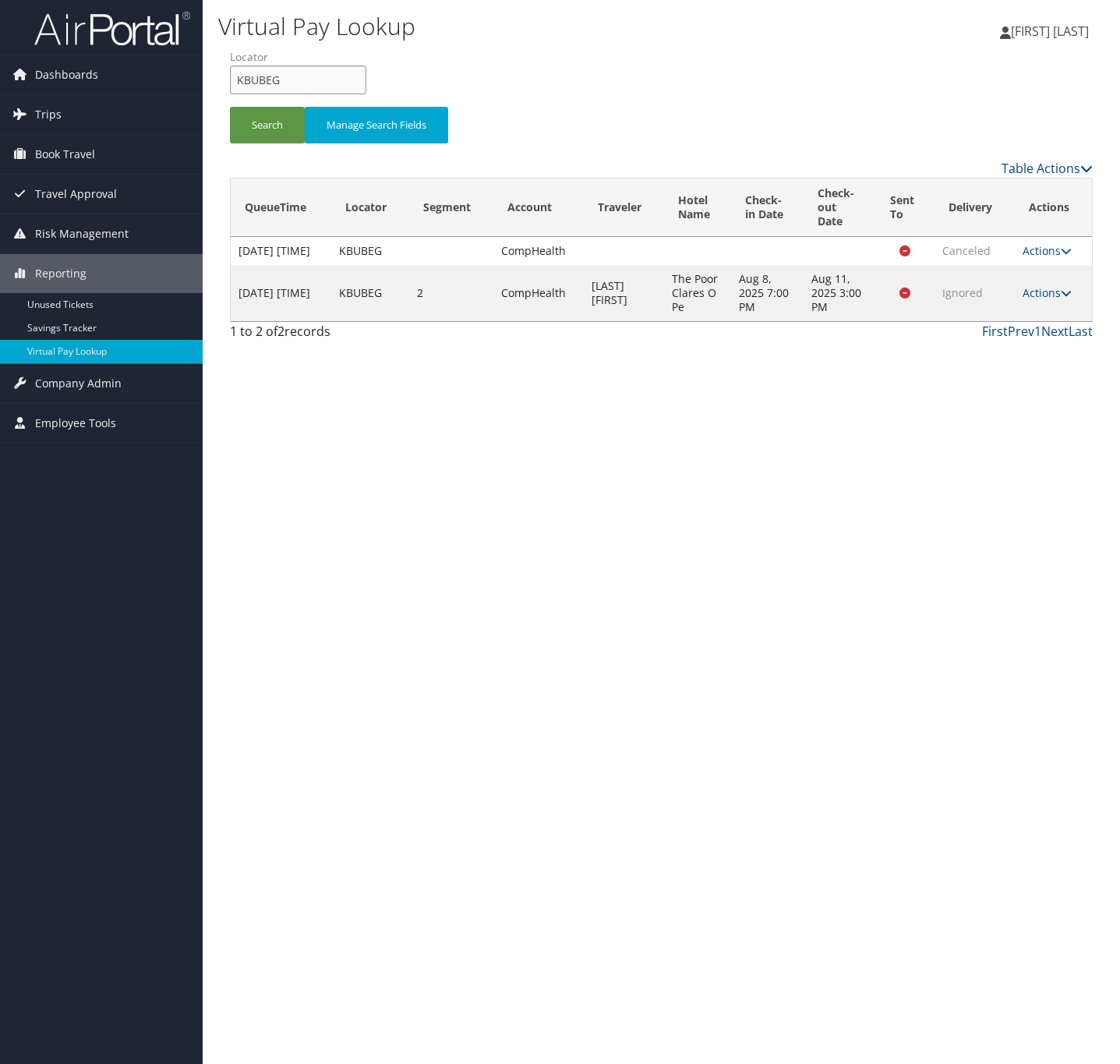 click on "KBUBEG" at bounding box center [298, 80] 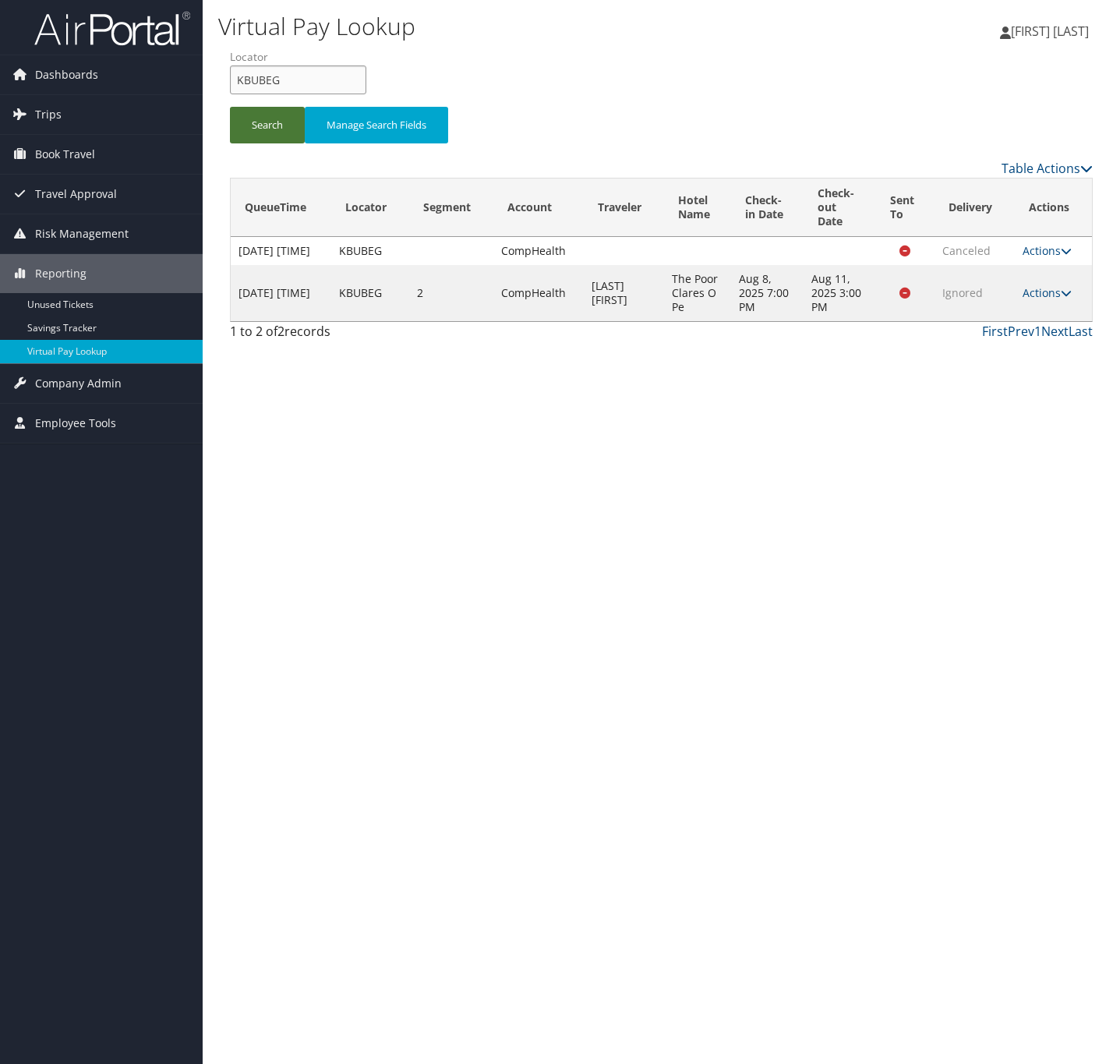paste on "OHMSYJ" 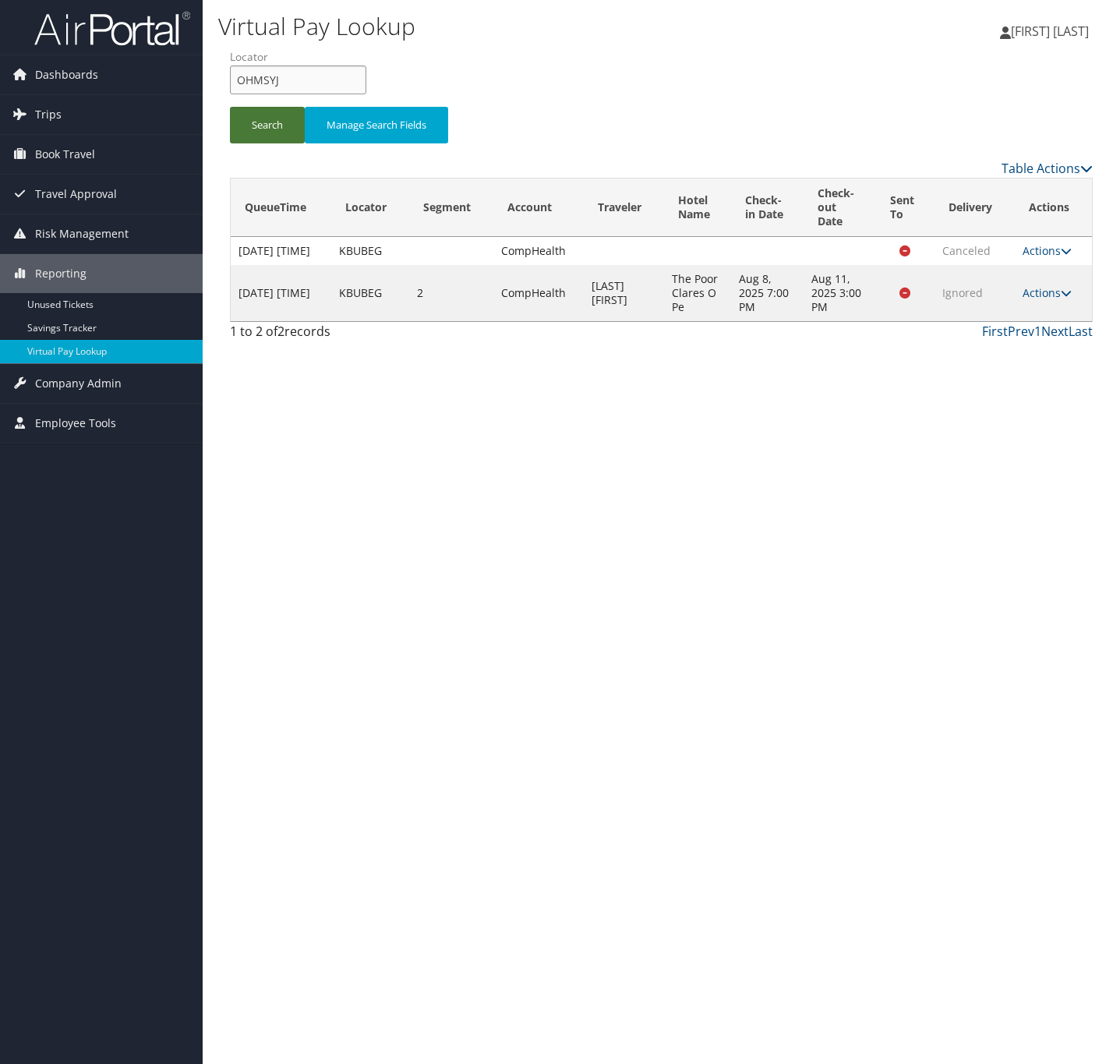 type on "OHMSYJ" 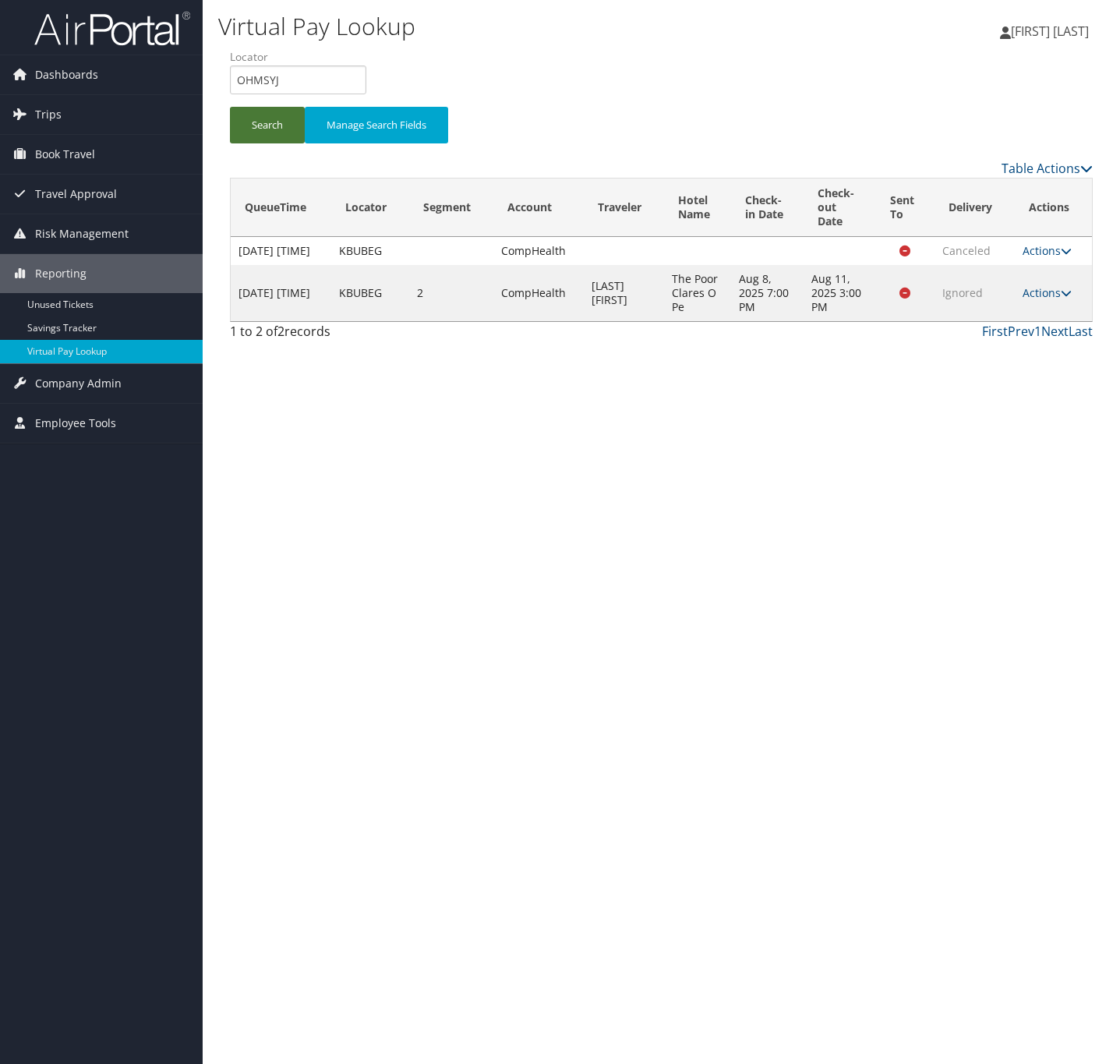 click on "Search" at bounding box center [267, 125] 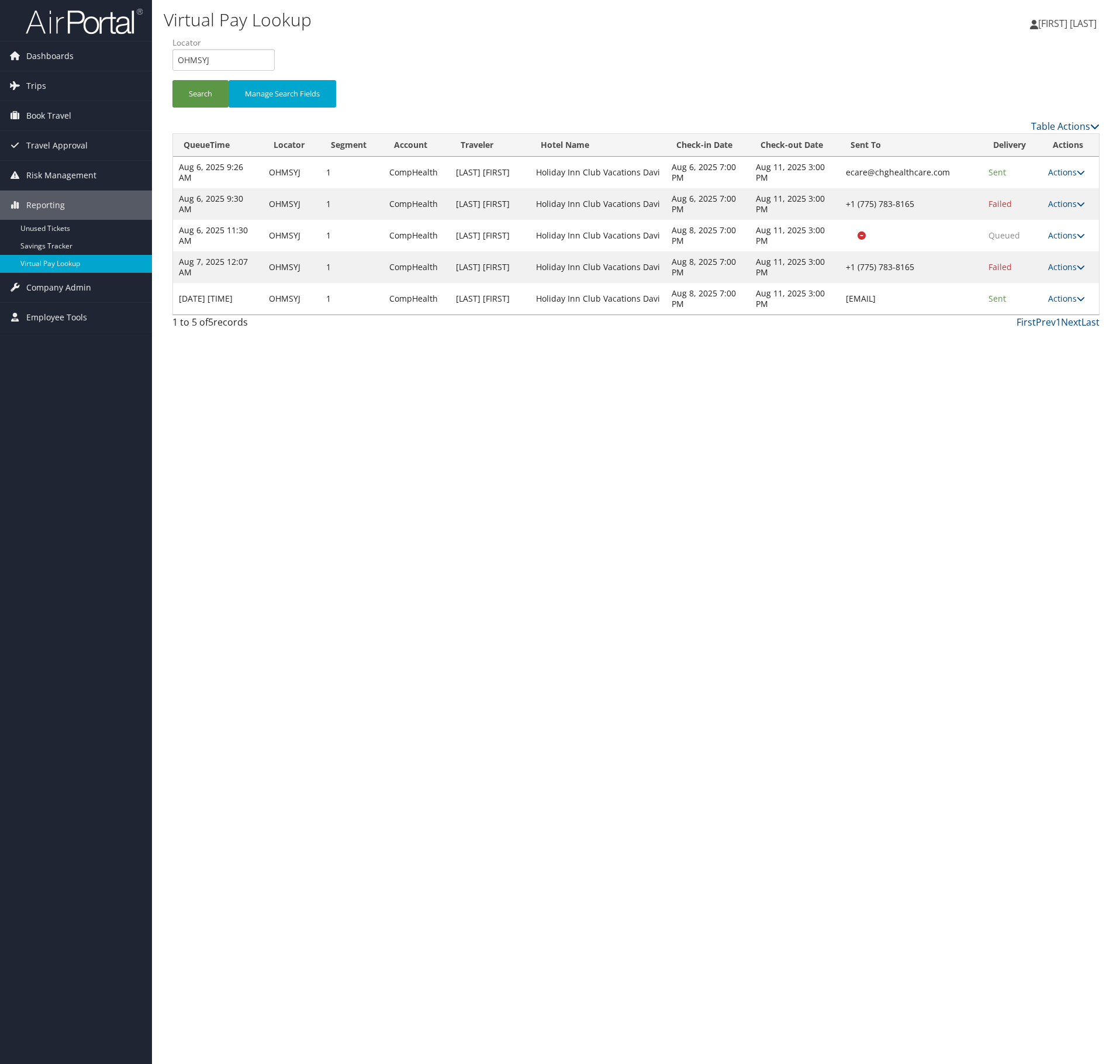 click on "Virtual Pay Lookup
Nathalie Hernandez
Nathalie Hernandez
My Settings
Travel Agency Contacts
View Travel Profile
Give Feedback
Sign Out" at bounding box center [636, 532] 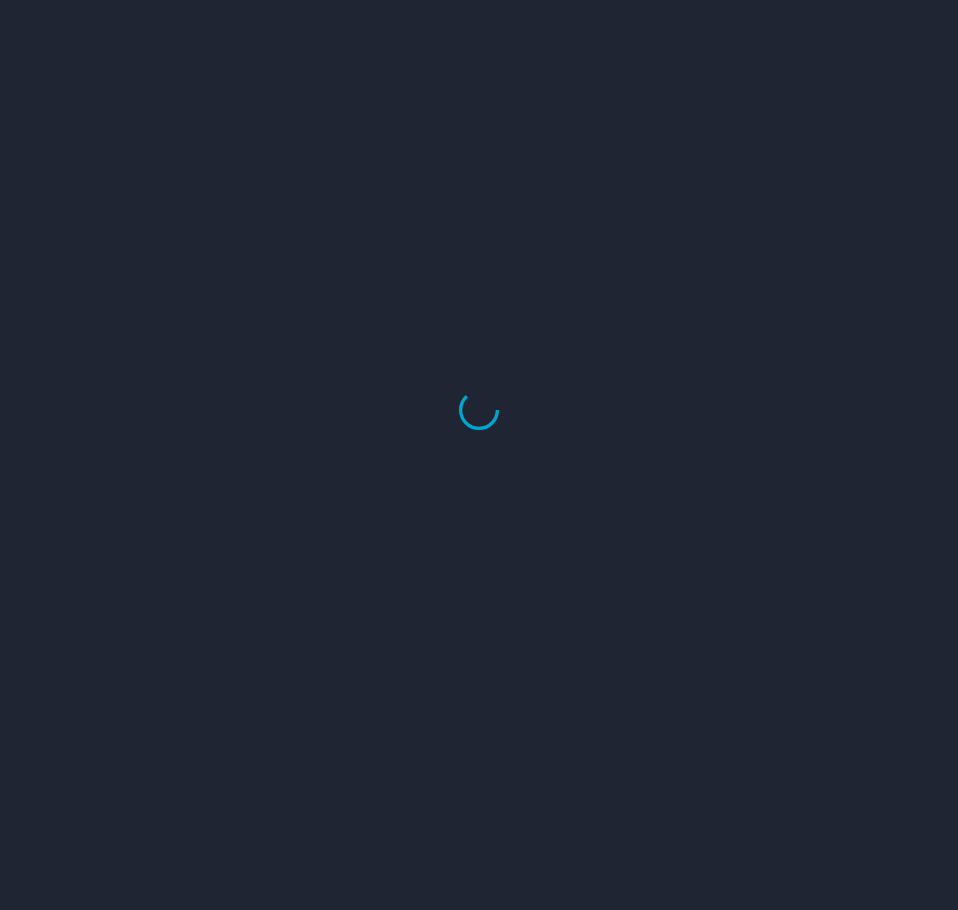 scroll, scrollTop: 0, scrollLeft: 0, axis: both 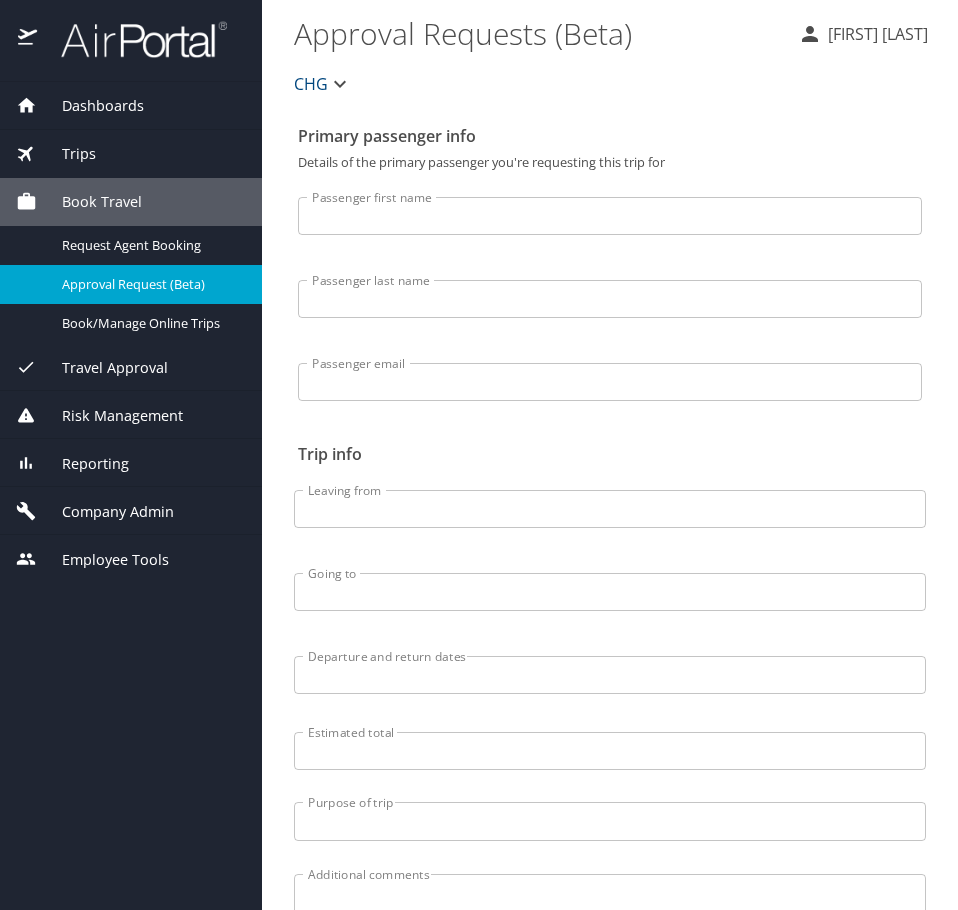 click on "Reporting" at bounding box center (131, 464) 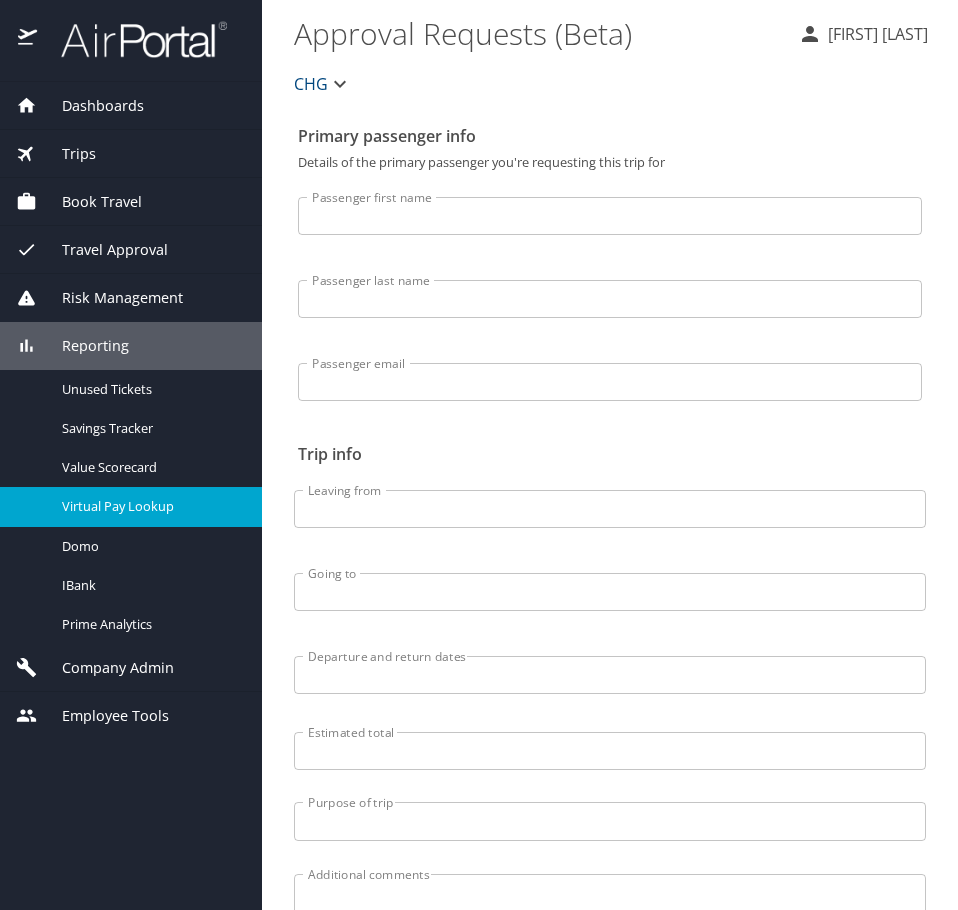 click on "Virtual Pay Lookup" at bounding box center (150, 506) 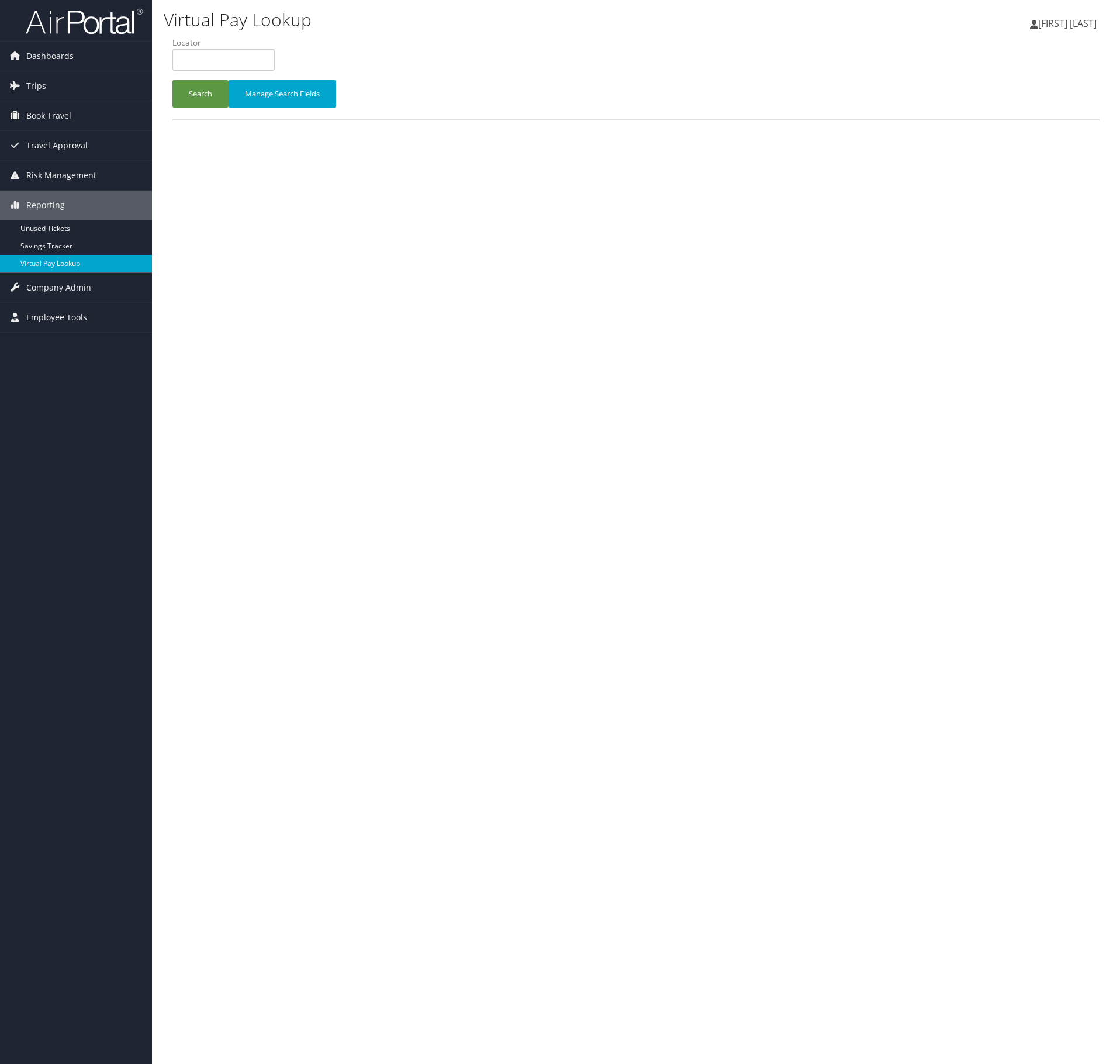 scroll, scrollTop: 0, scrollLeft: 0, axis: both 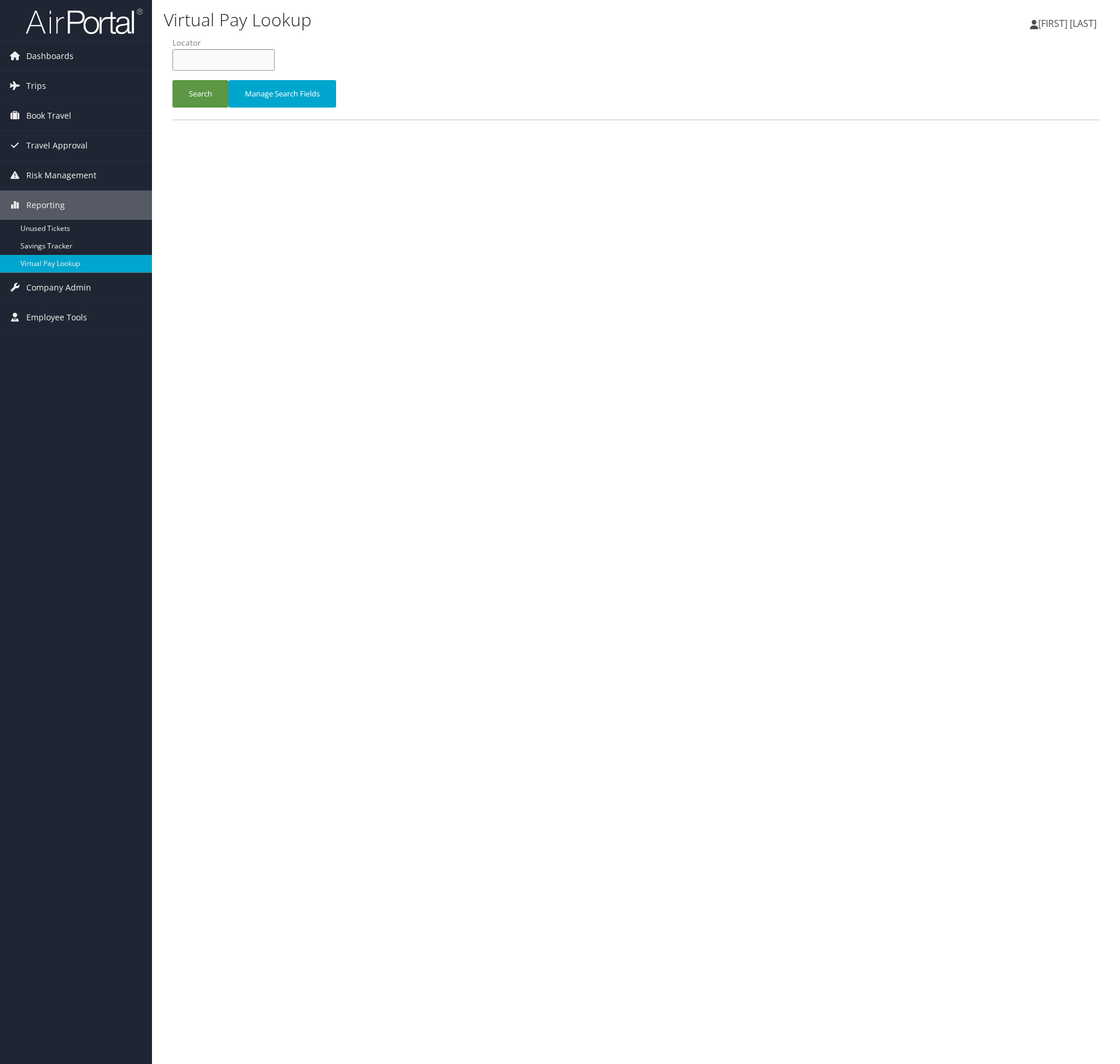 paste on "SMCVCN" 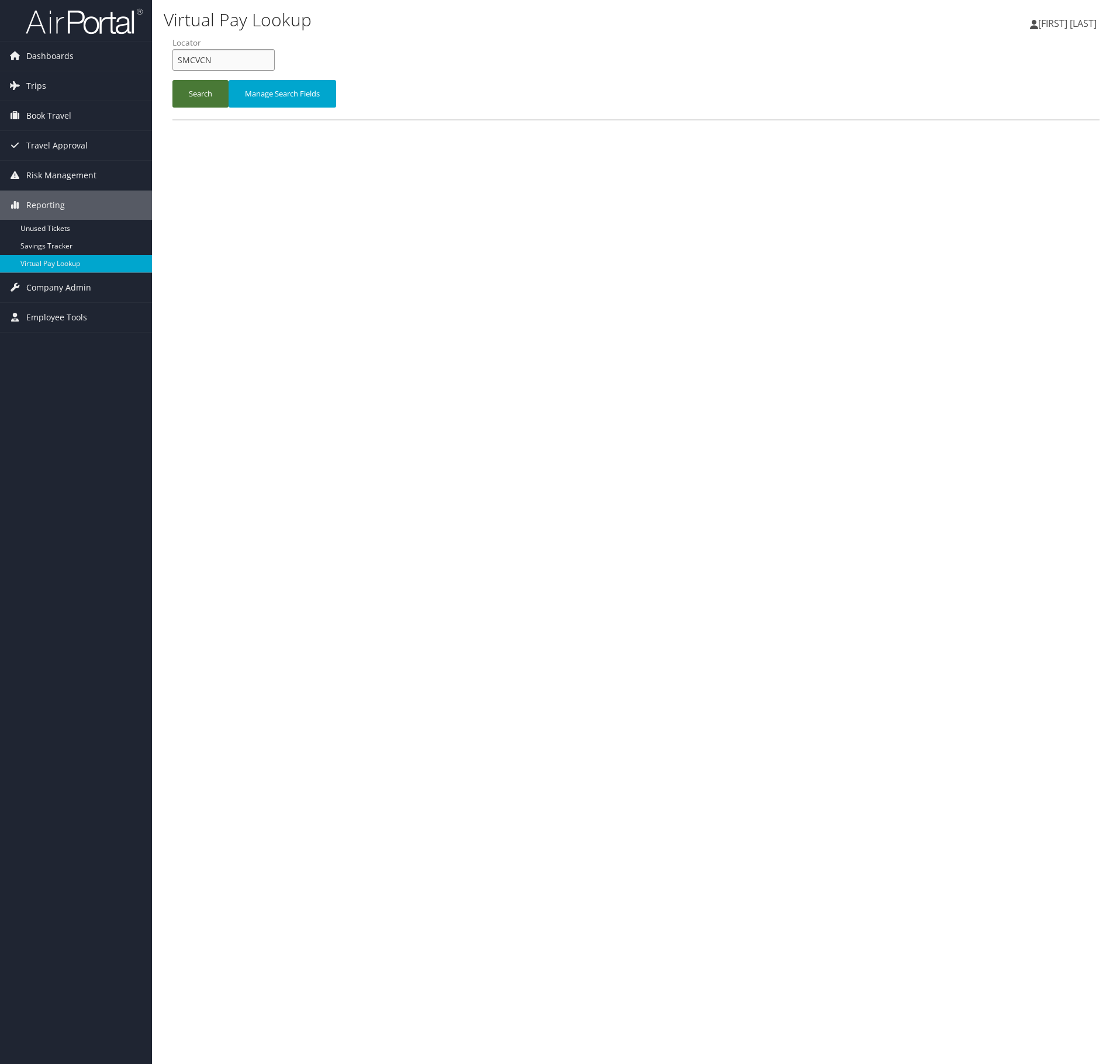 type on "SMCVCN" 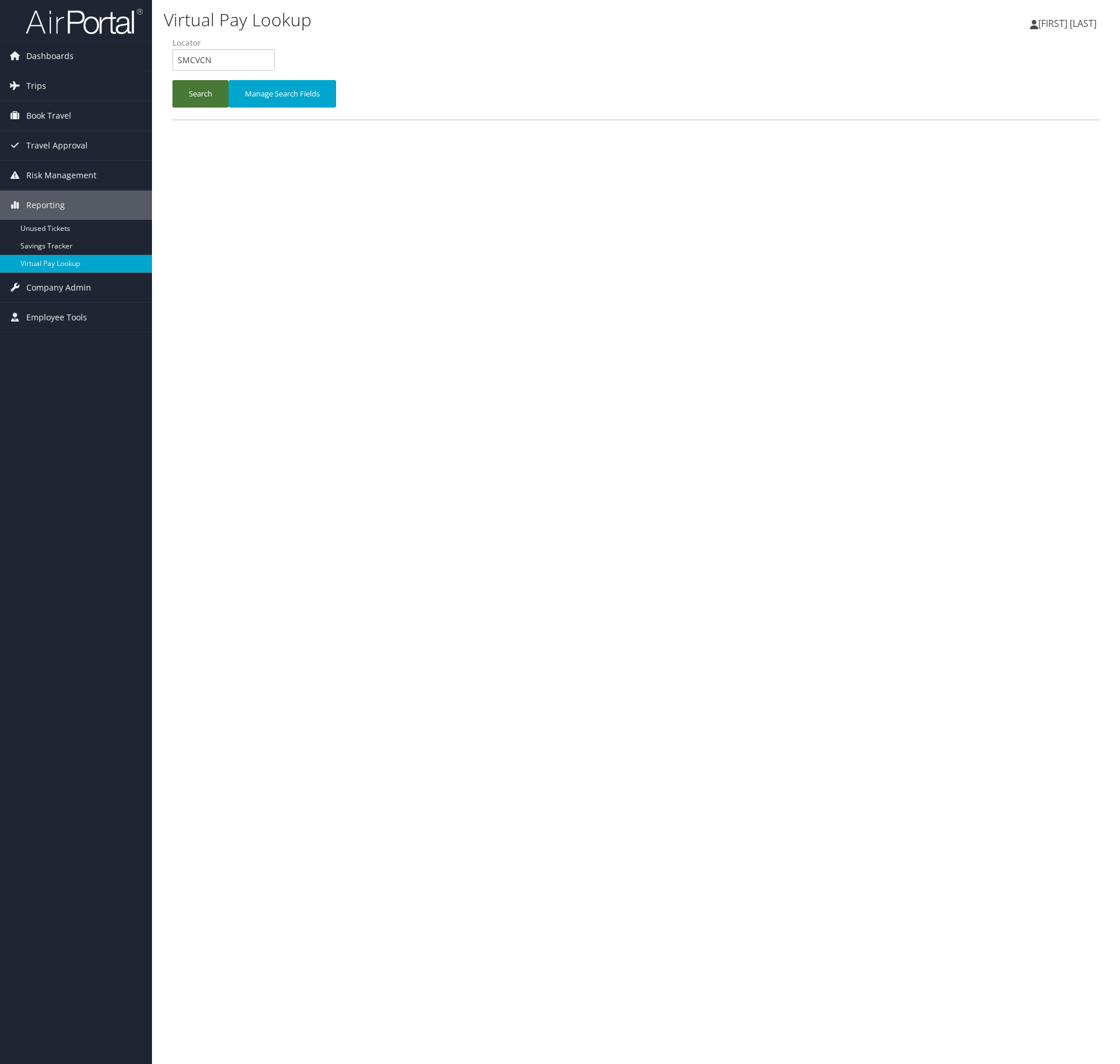 click on "Search" at bounding box center (201, 94) 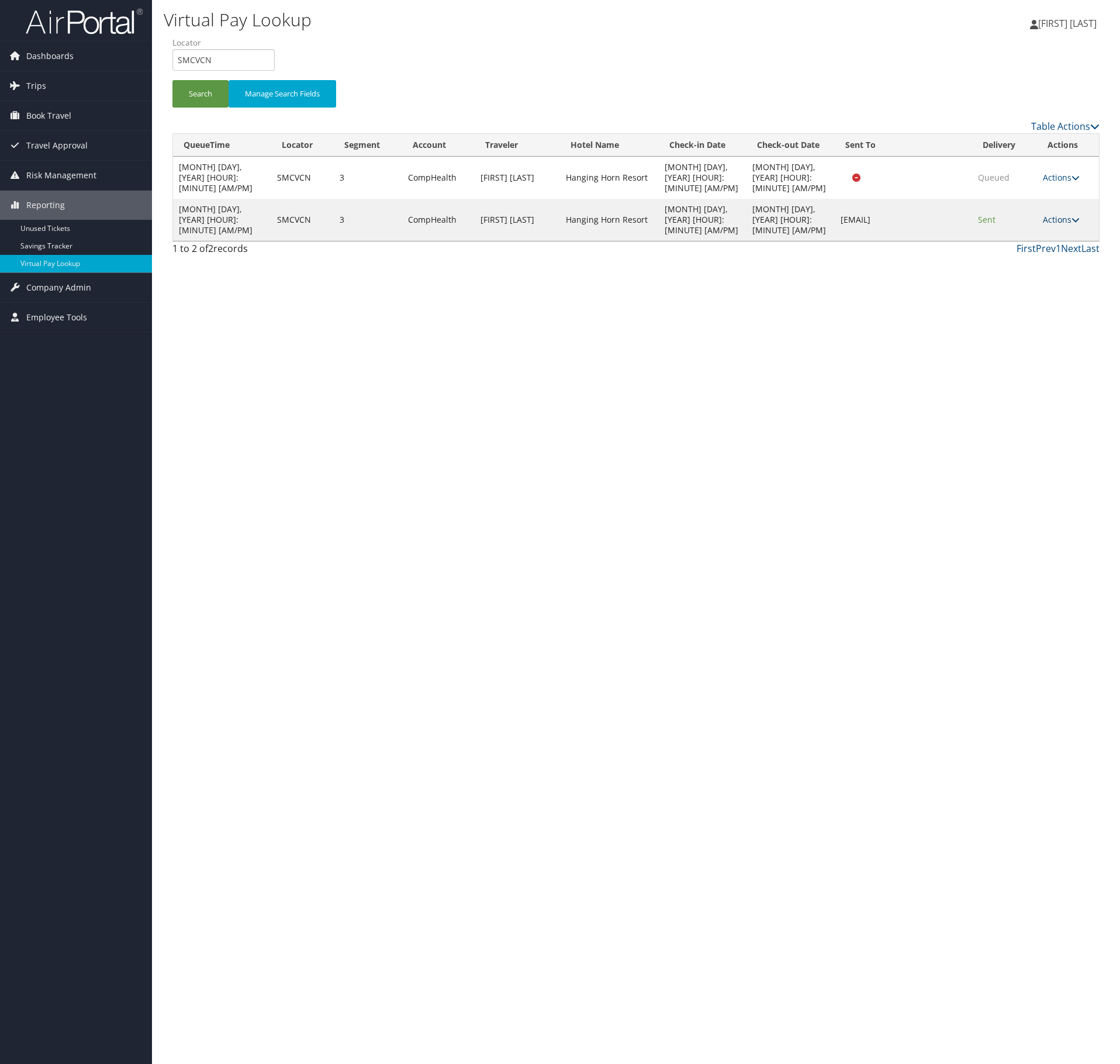 click at bounding box center [1076, 220] 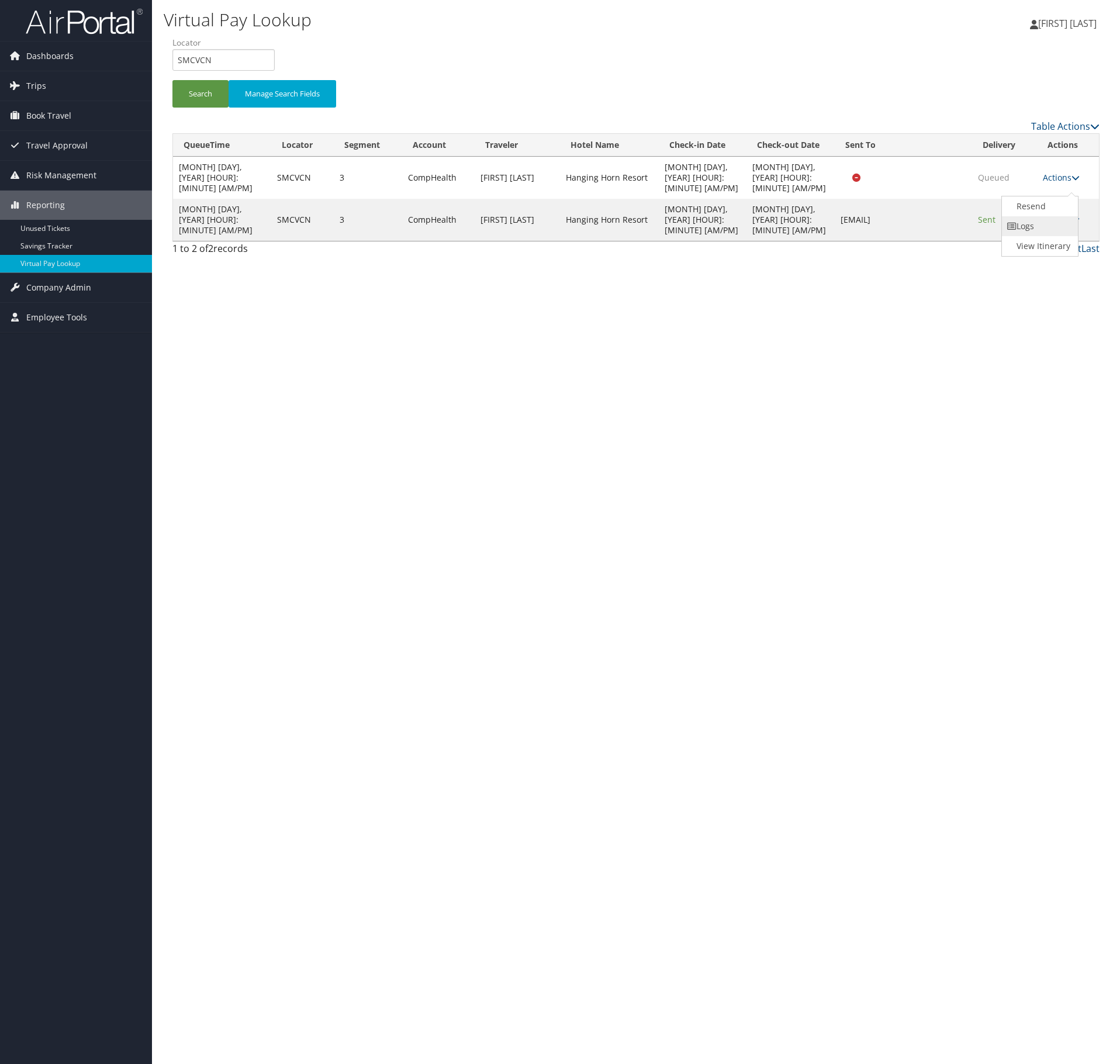click on "Logs" at bounding box center (1039, 226) 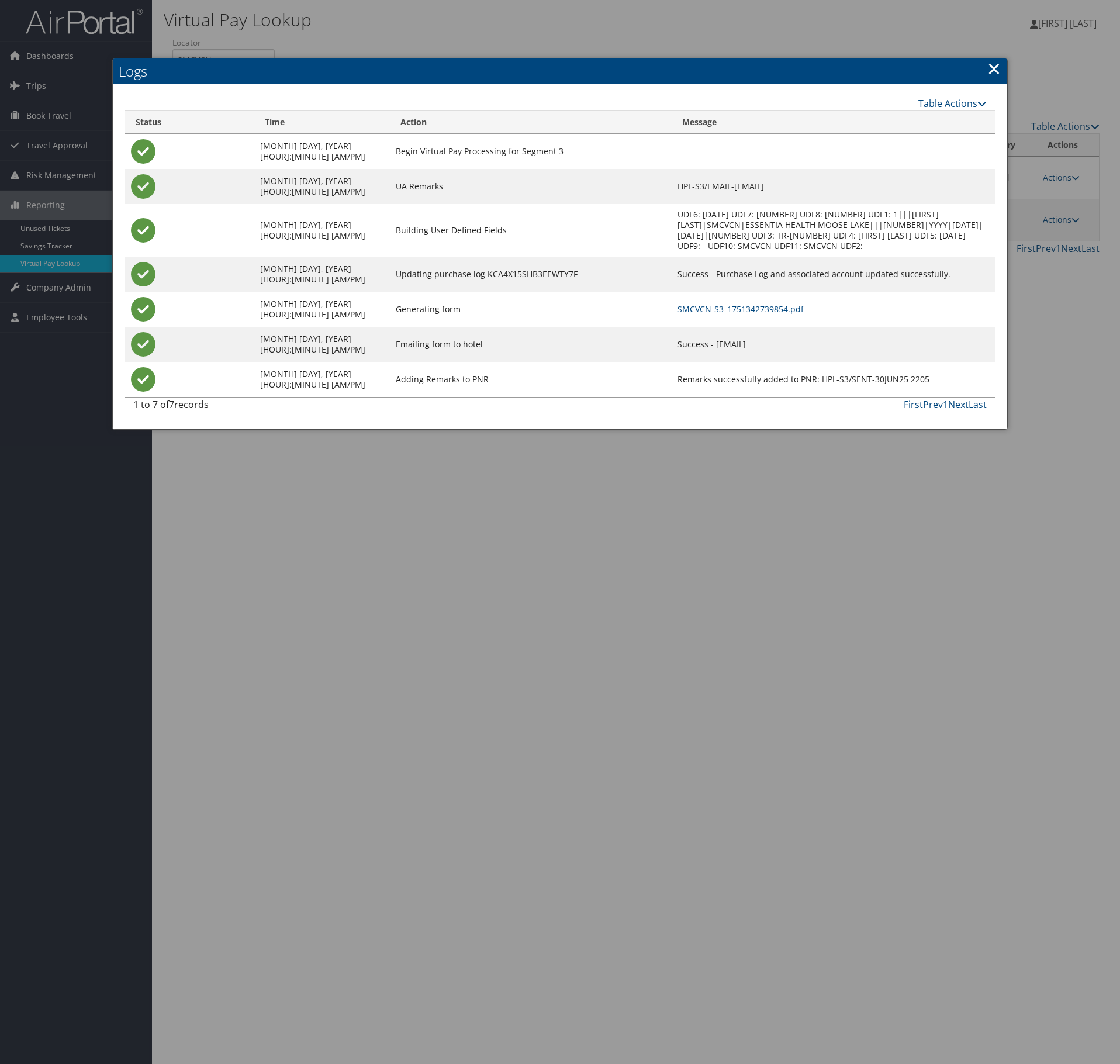 click on "SMCVCN-S3_1751342739854.pdf" at bounding box center (833, 309) 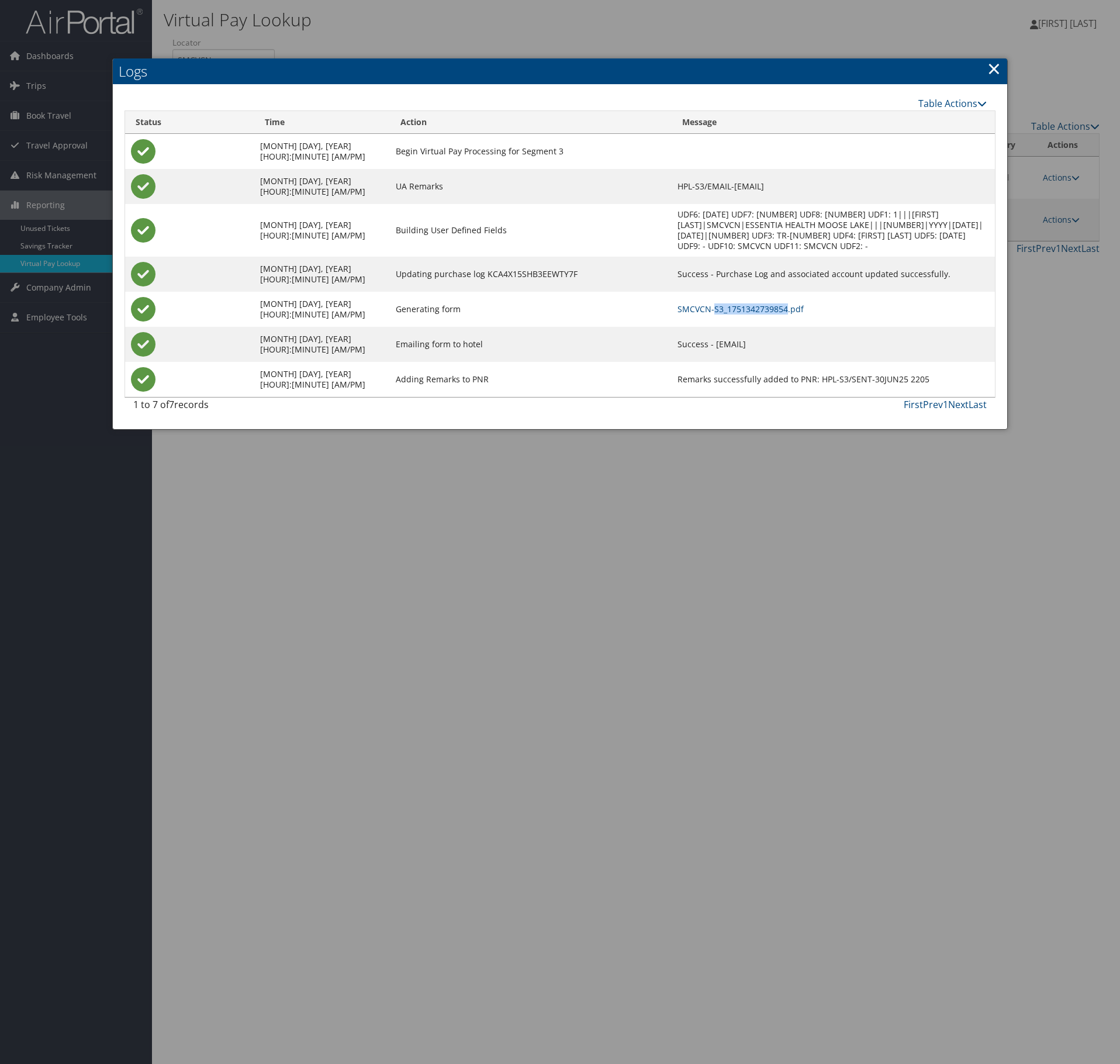 click on "SMCVCN-S3_1751342739854.pdf" at bounding box center (833, 309) 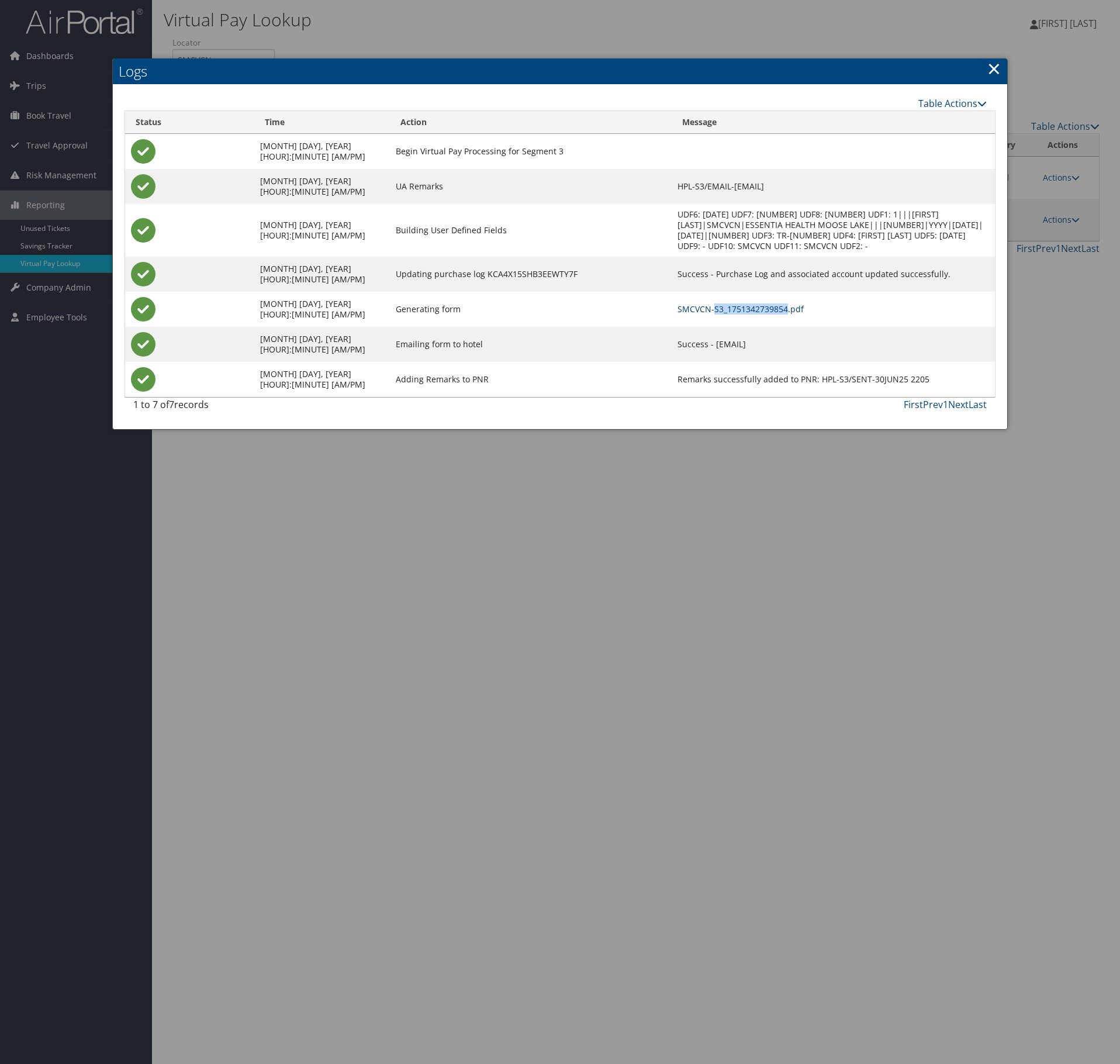 click on "SMCVCN-S3_1751342739854.pdf" at bounding box center (741, 309) 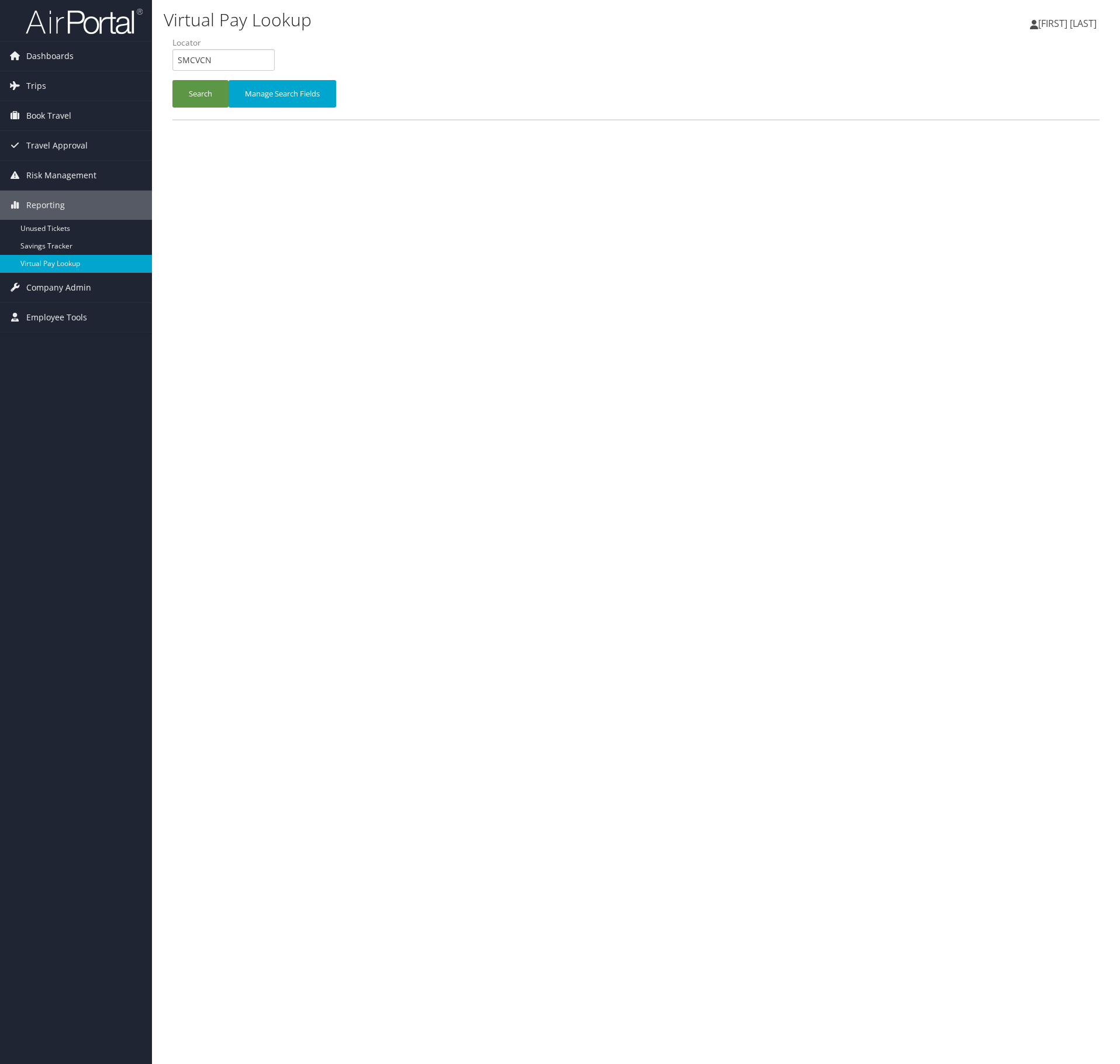 scroll, scrollTop: 0, scrollLeft: 0, axis: both 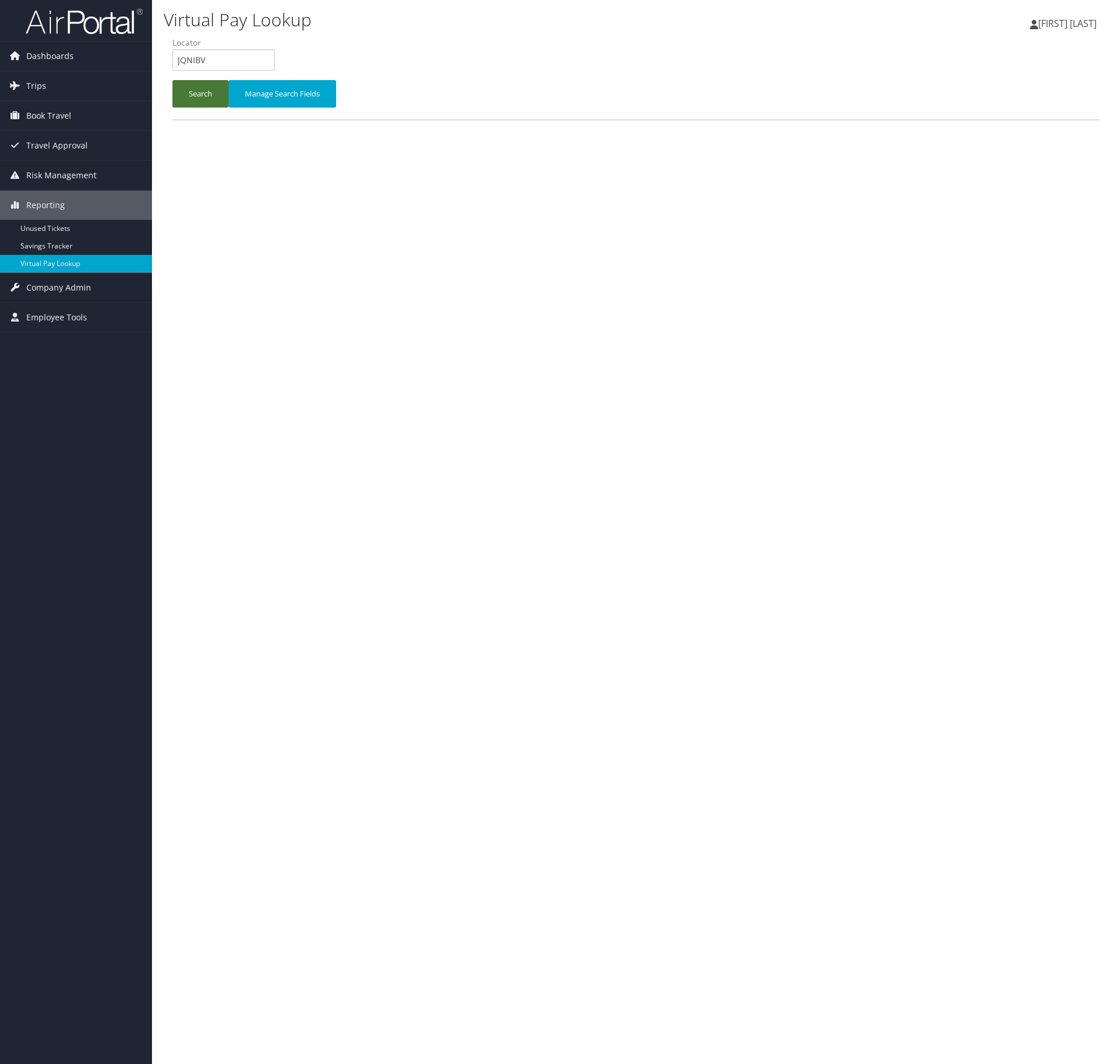 type on "JQNIBV" 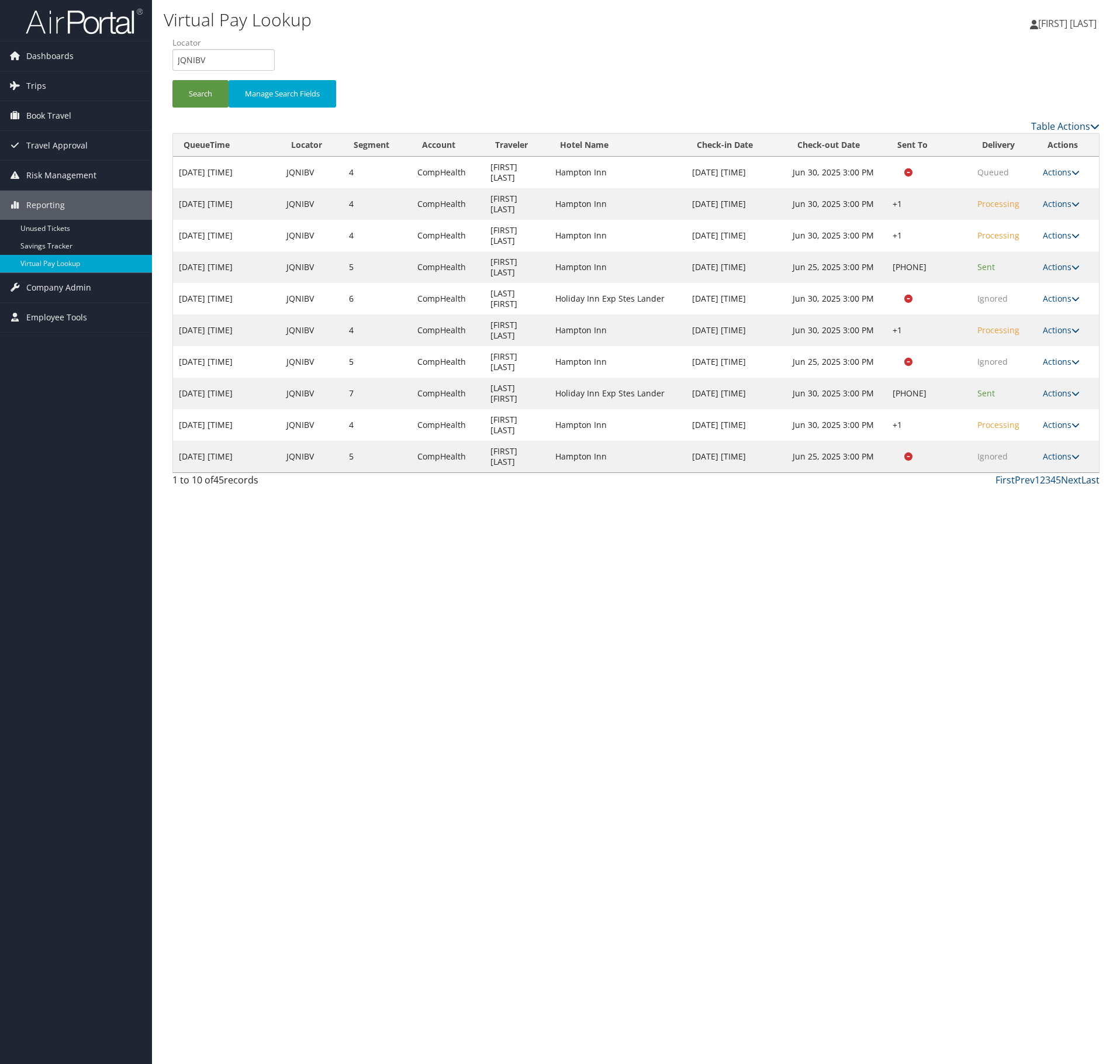 click on "Last" at bounding box center [1090, 480] 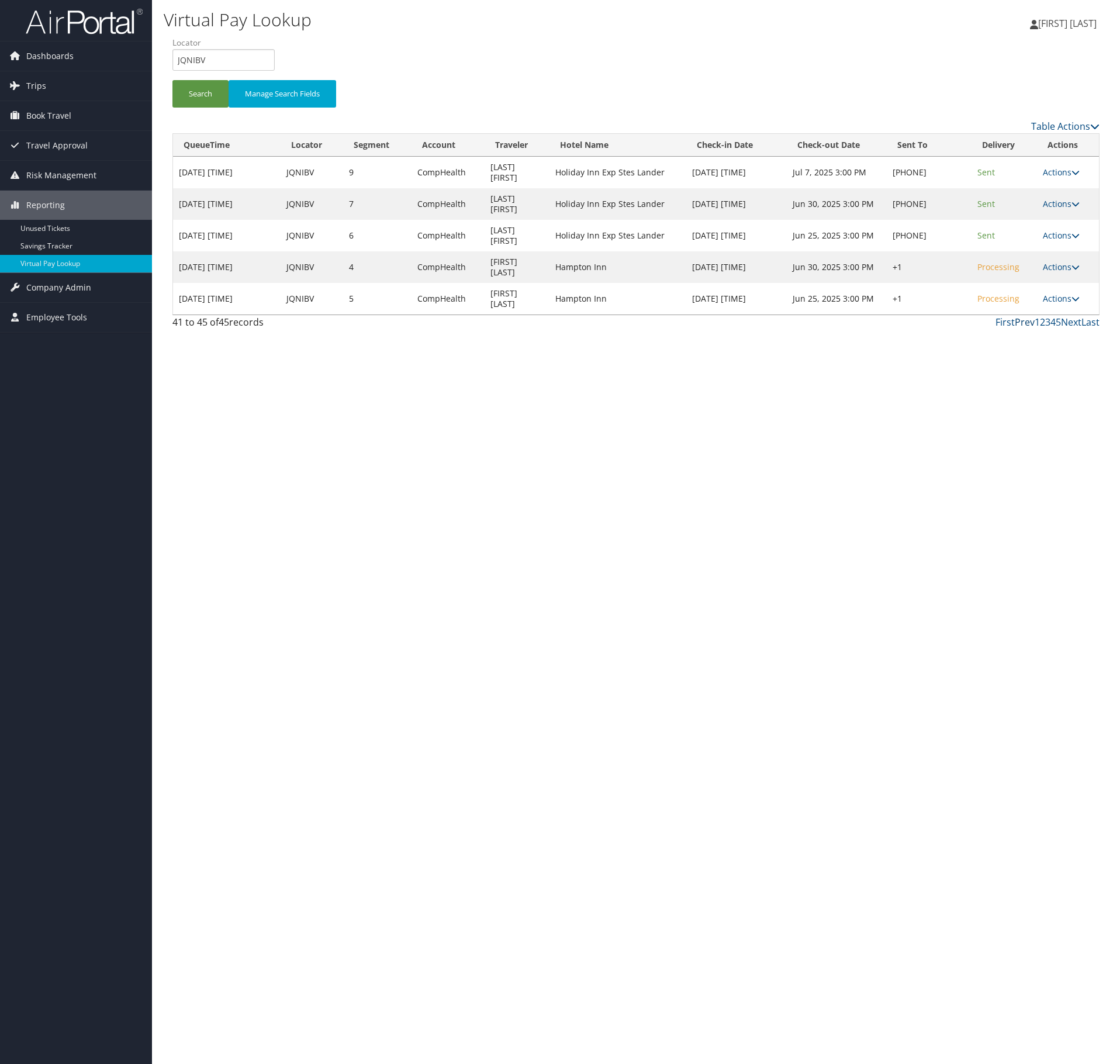 click on "Prev" at bounding box center [1025, 322] 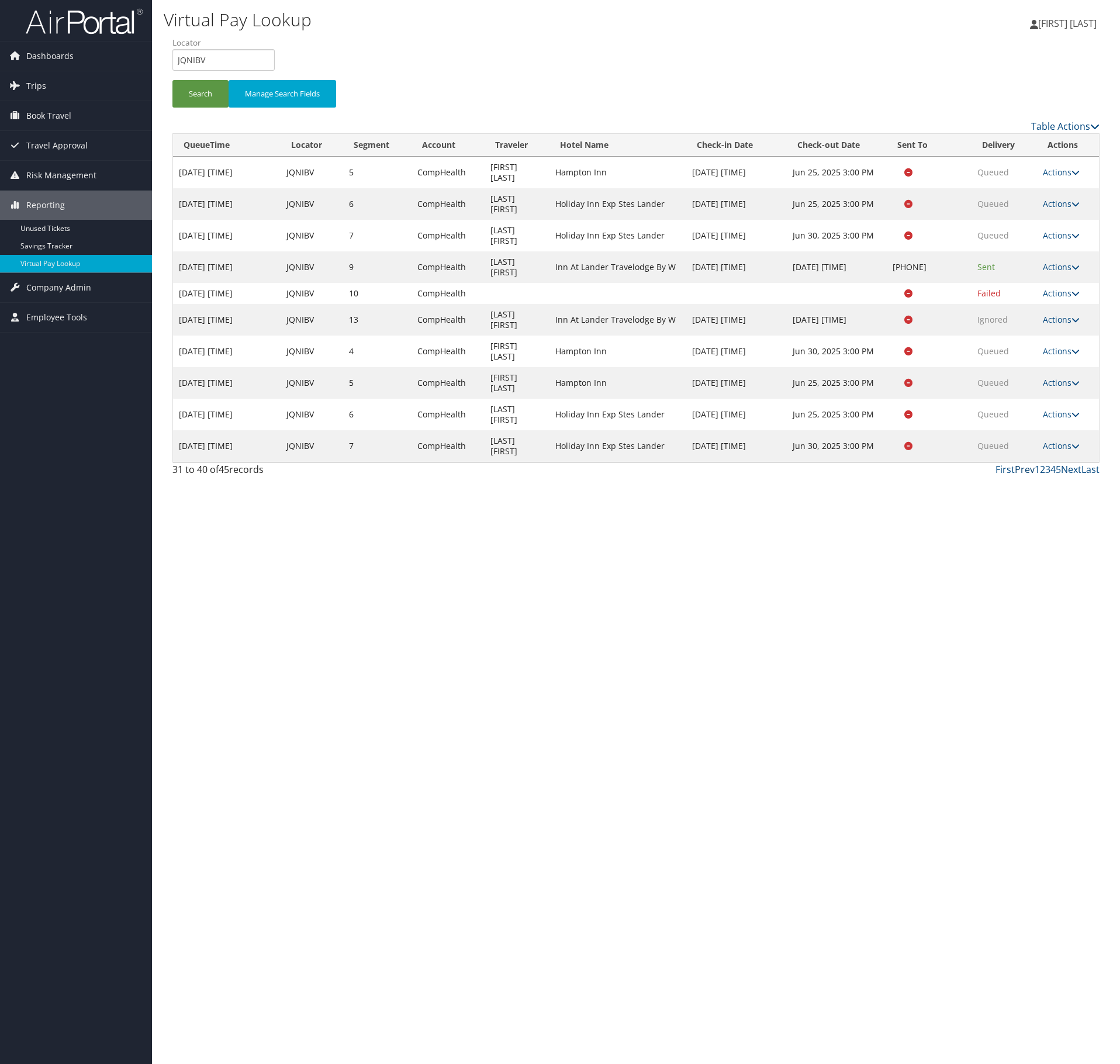click on "Prev" at bounding box center (1025, 469) 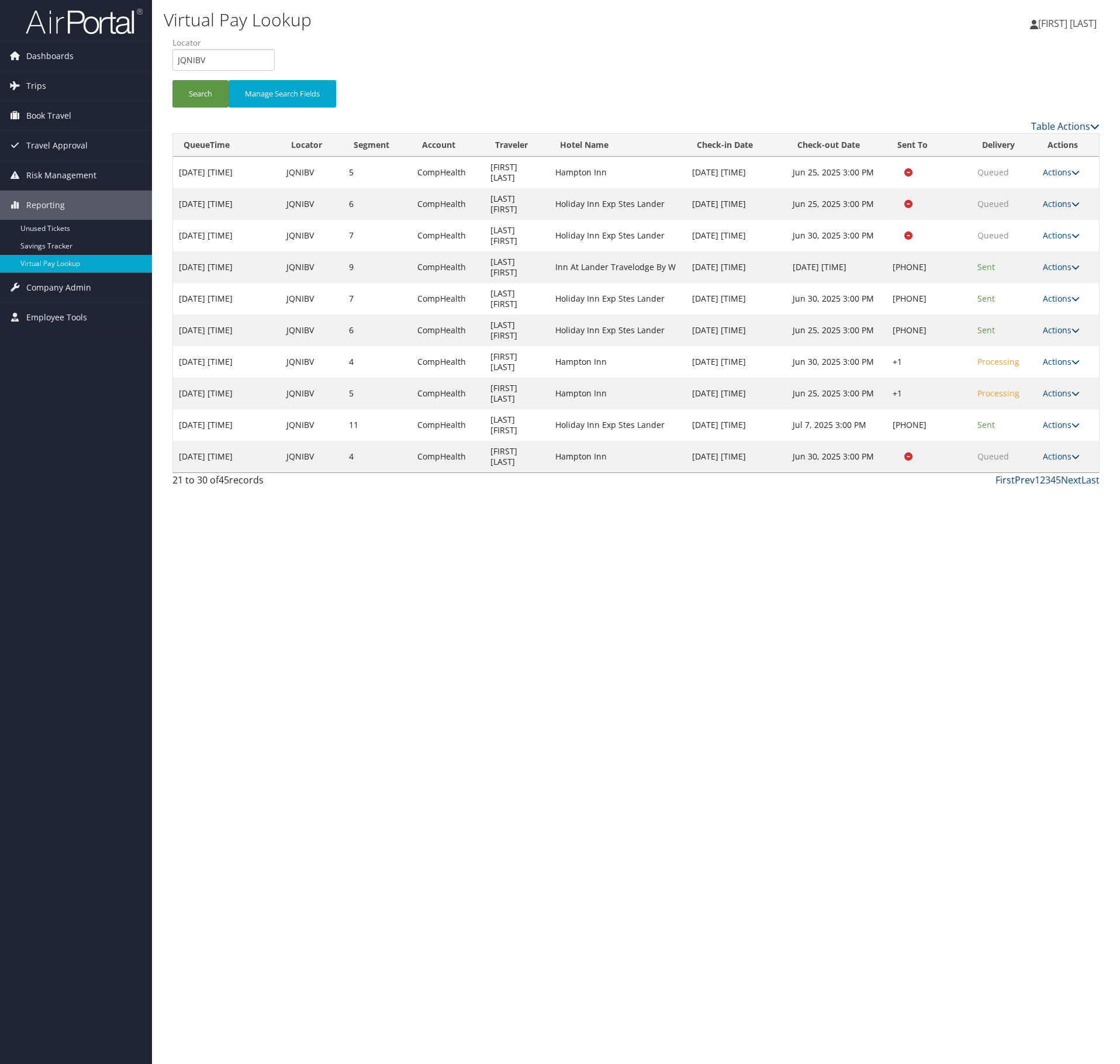 click on "Prev" at bounding box center [1025, 480] 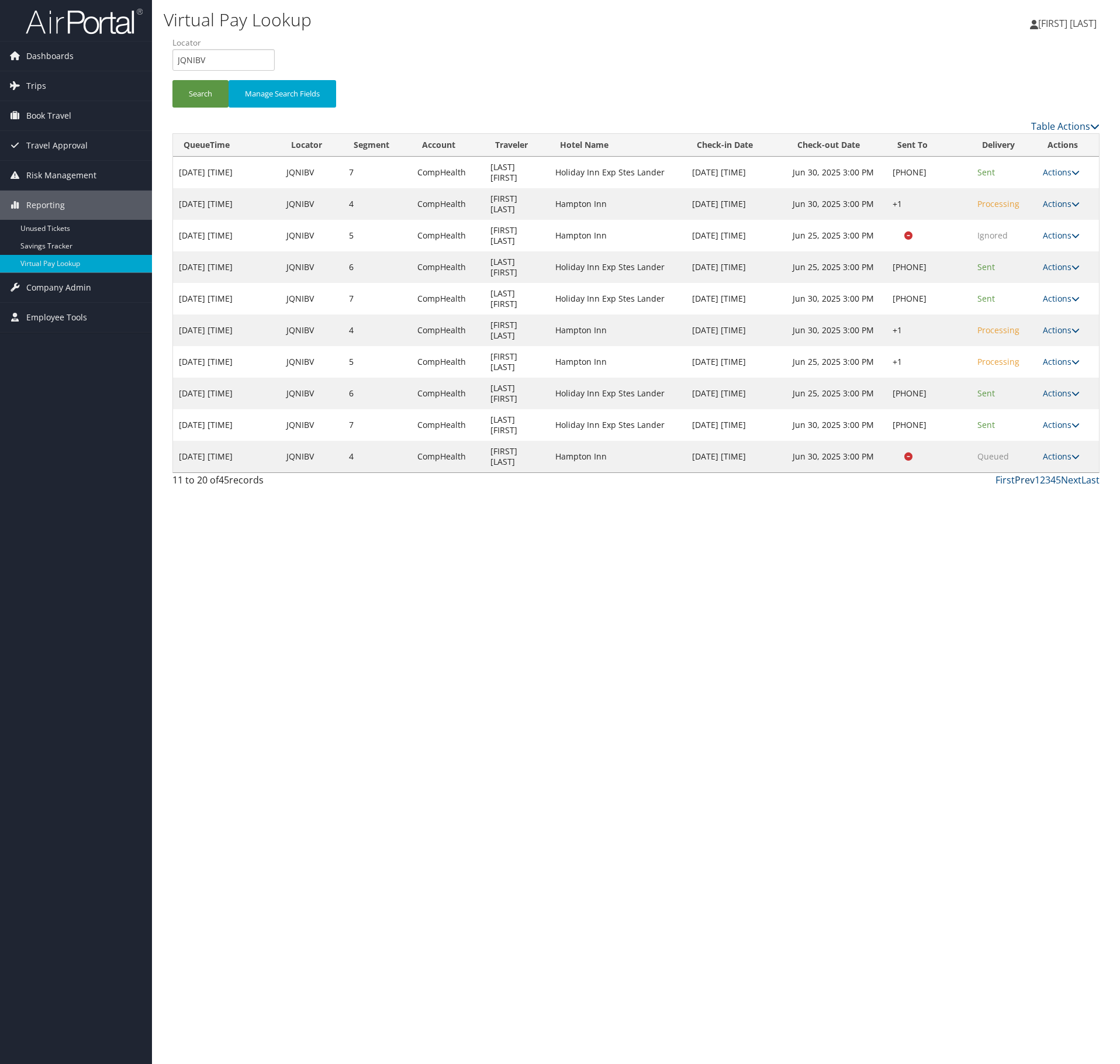click on "Prev" at bounding box center (1025, 480) 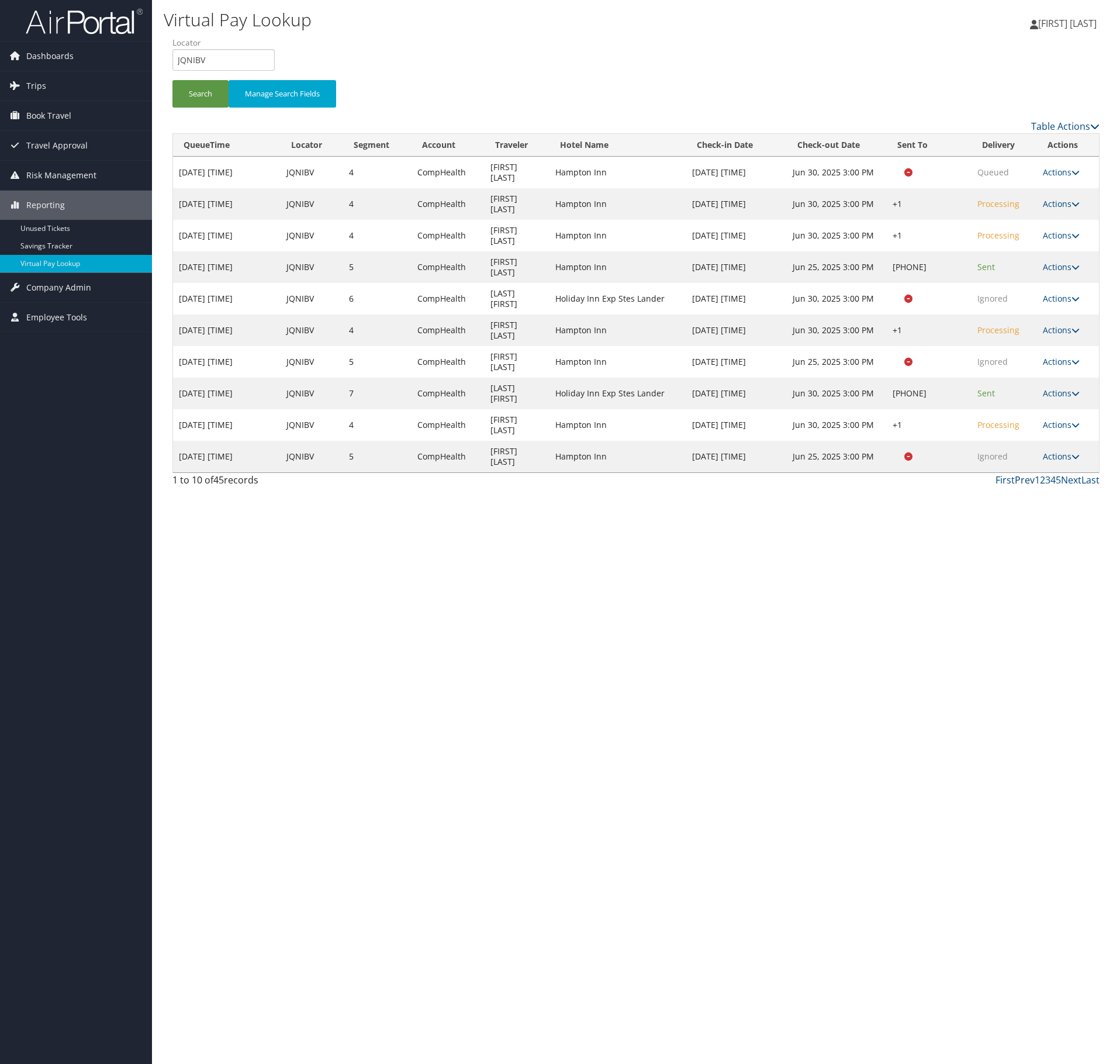 click on "Prev" at bounding box center [1025, 480] 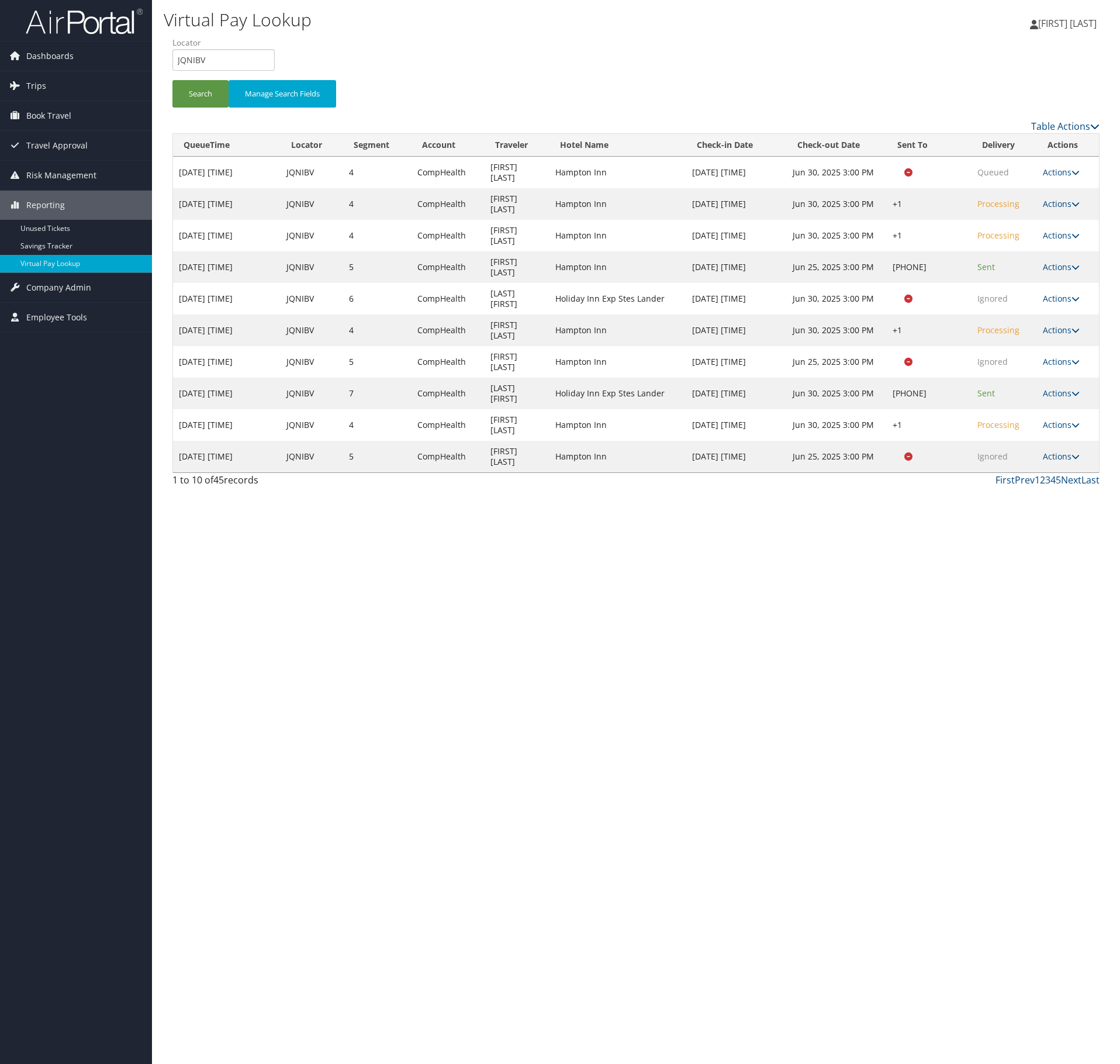 click on "First Prev 1 2 3 4 5 Next Last" at bounding box center (754, 480) 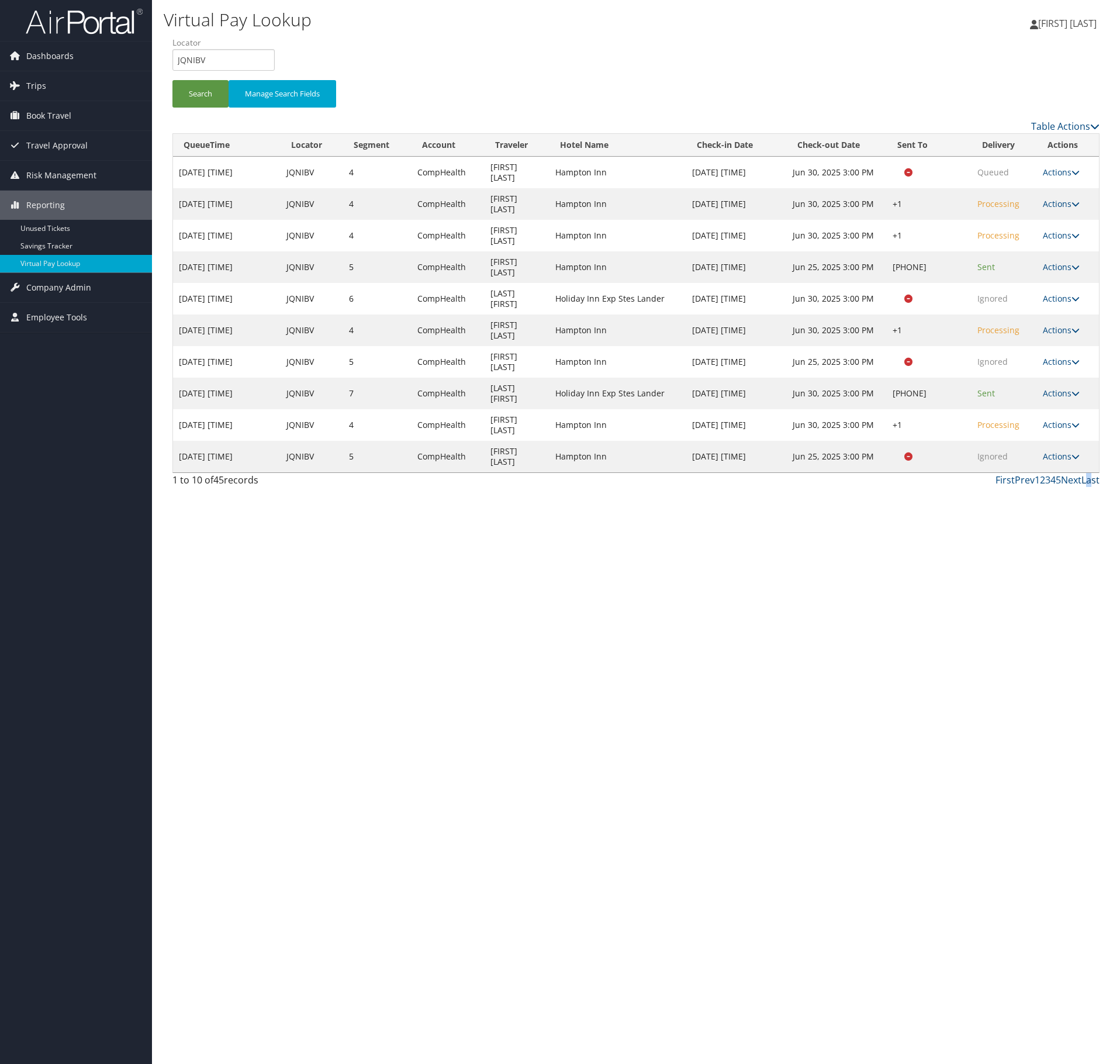 click on "Last" at bounding box center (1090, 480) 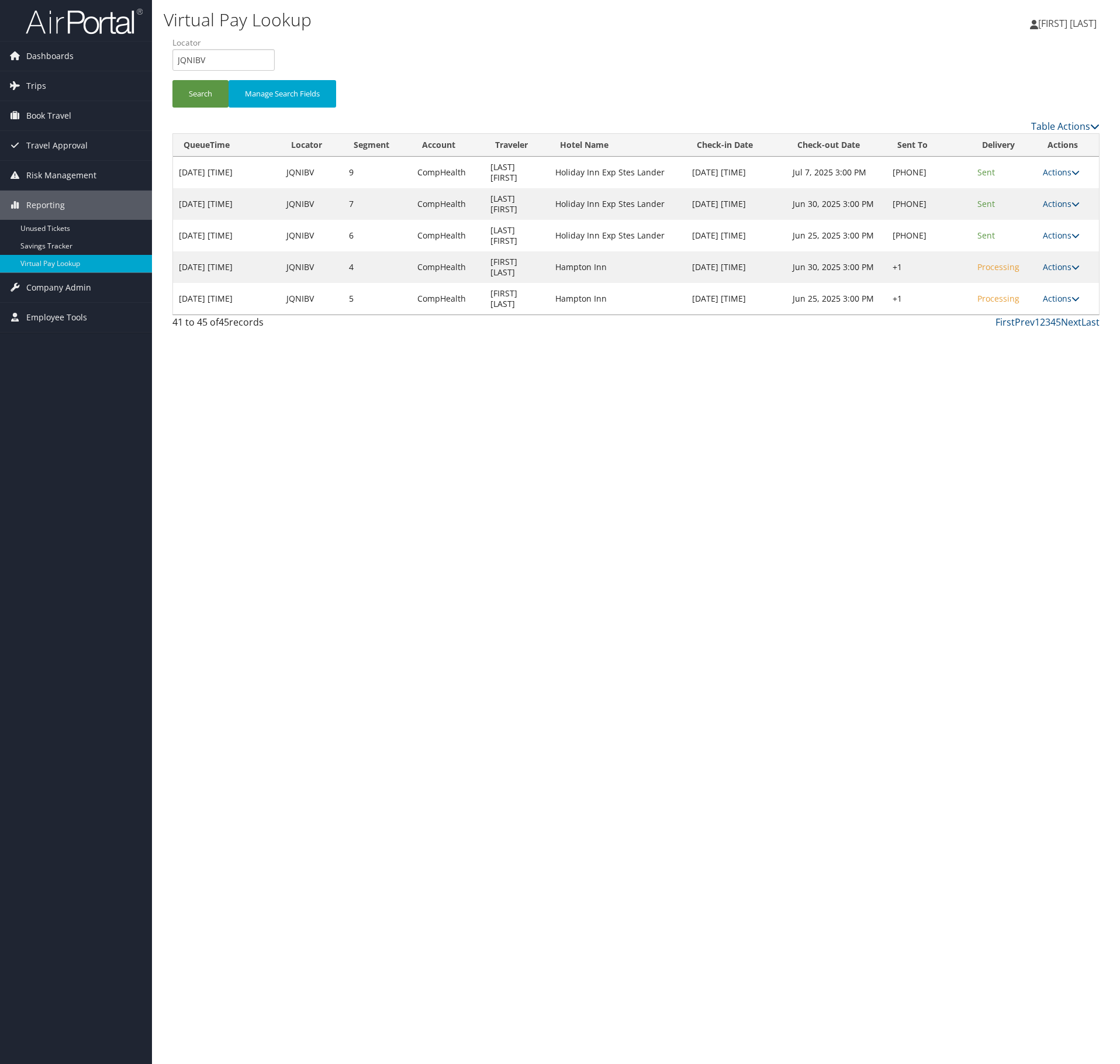 click on "Actions   Resend  Logs  Delivery Information  View Itinerary" at bounding box center [1068, 299] 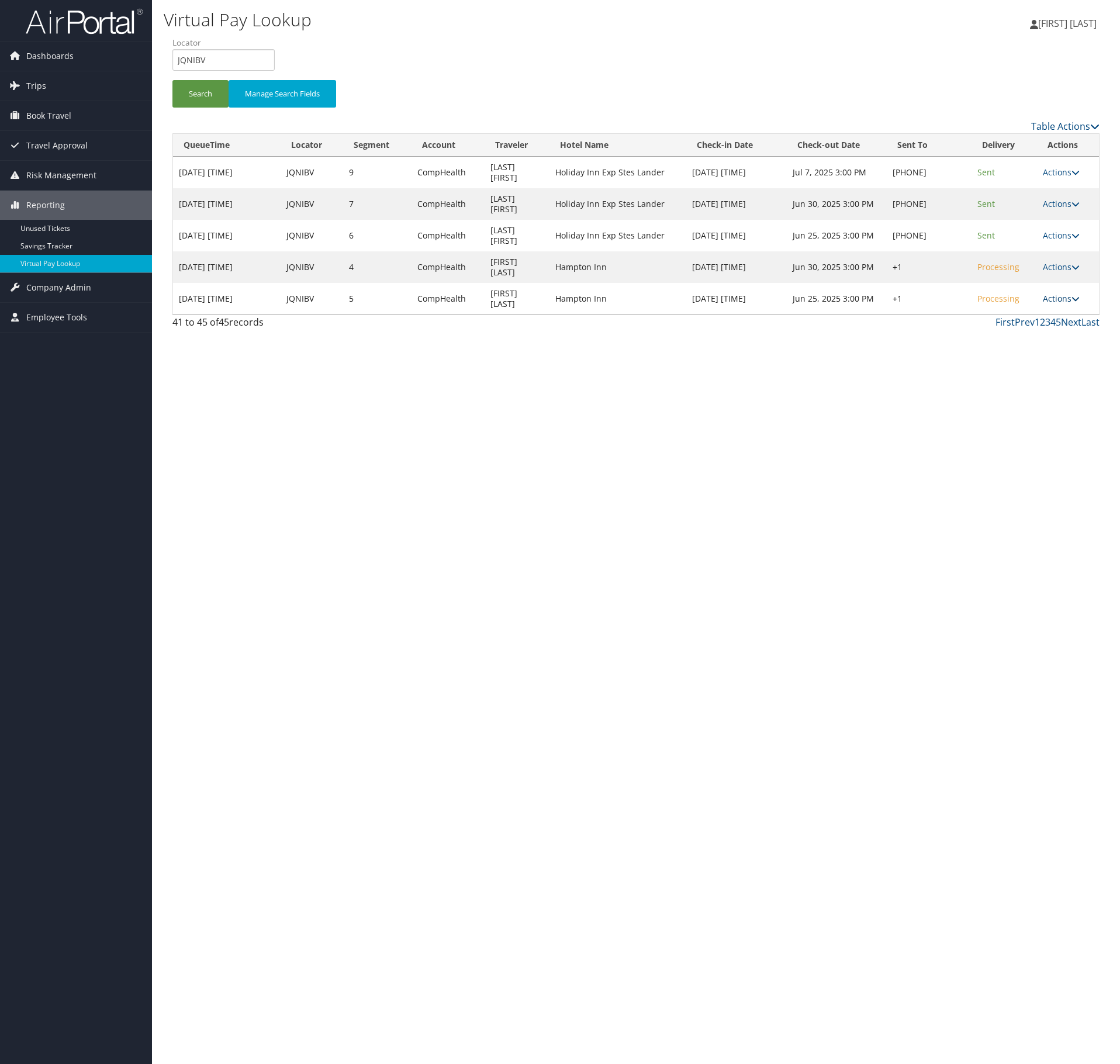 click on "Actions" at bounding box center (1061, 298) 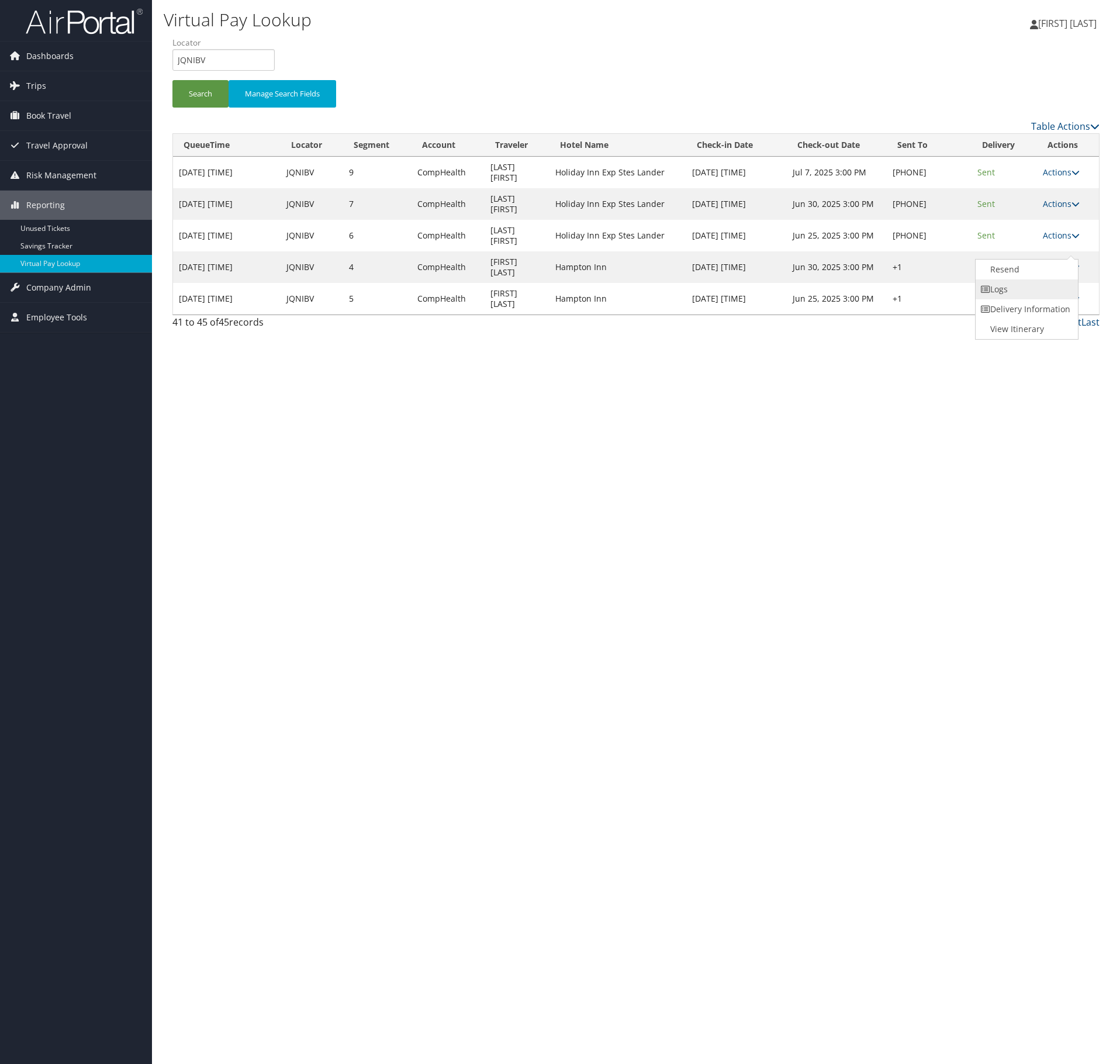 click on "Logs" at bounding box center (1025, 289) 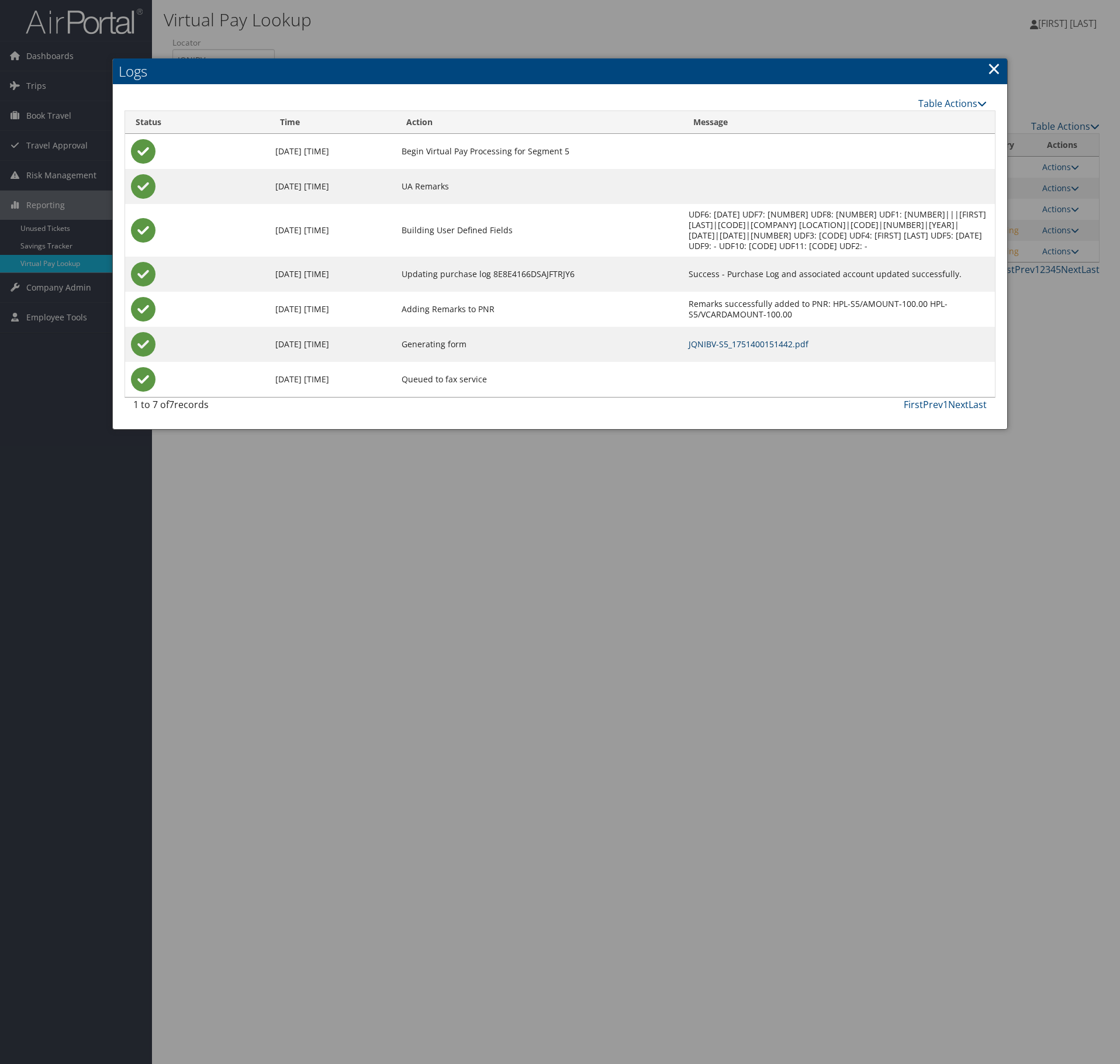 click on "JQNIBV-S5_1751400151442.pdf" at bounding box center (748, 344) 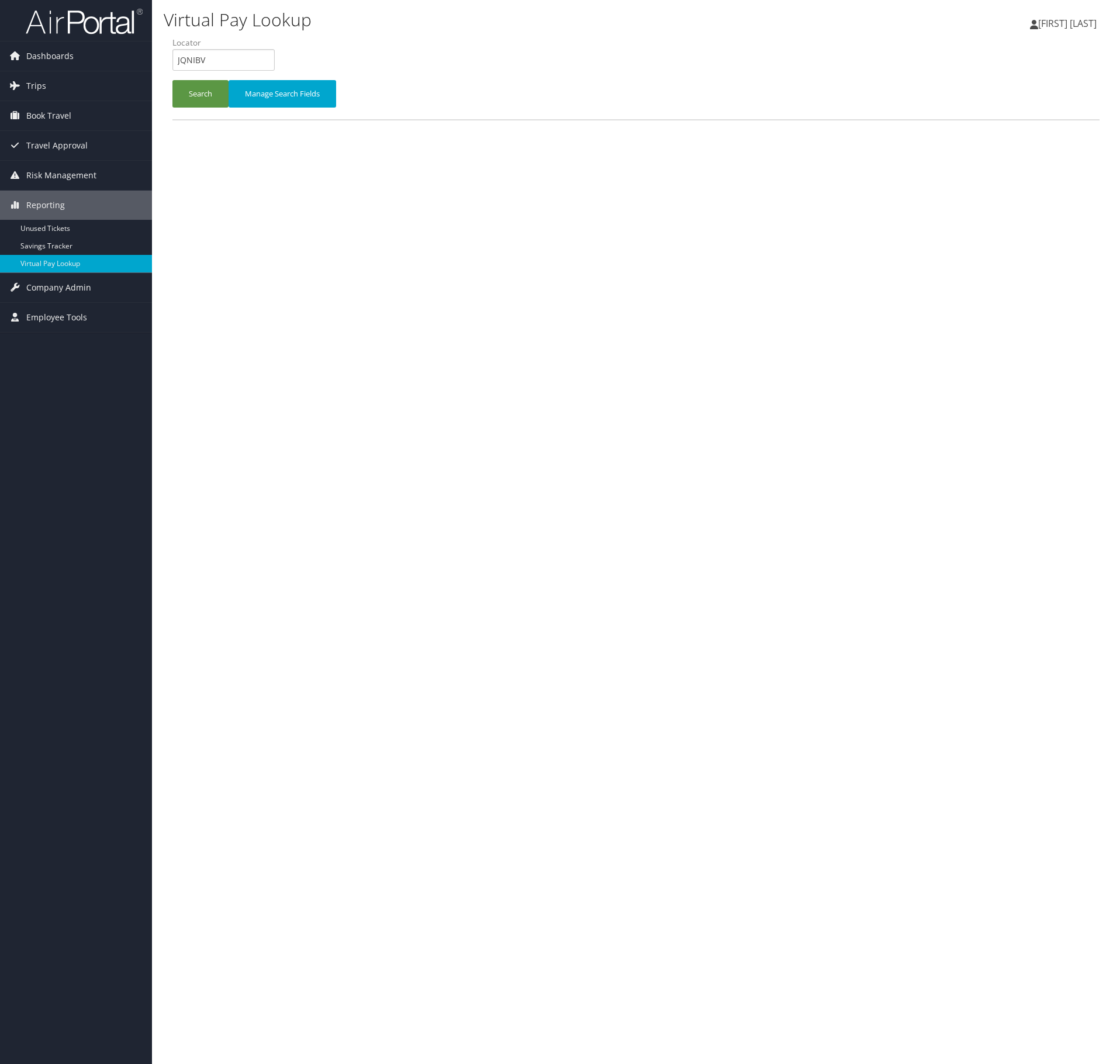 scroll, scrollTop: 0, scrollLeft: 0, axis: both 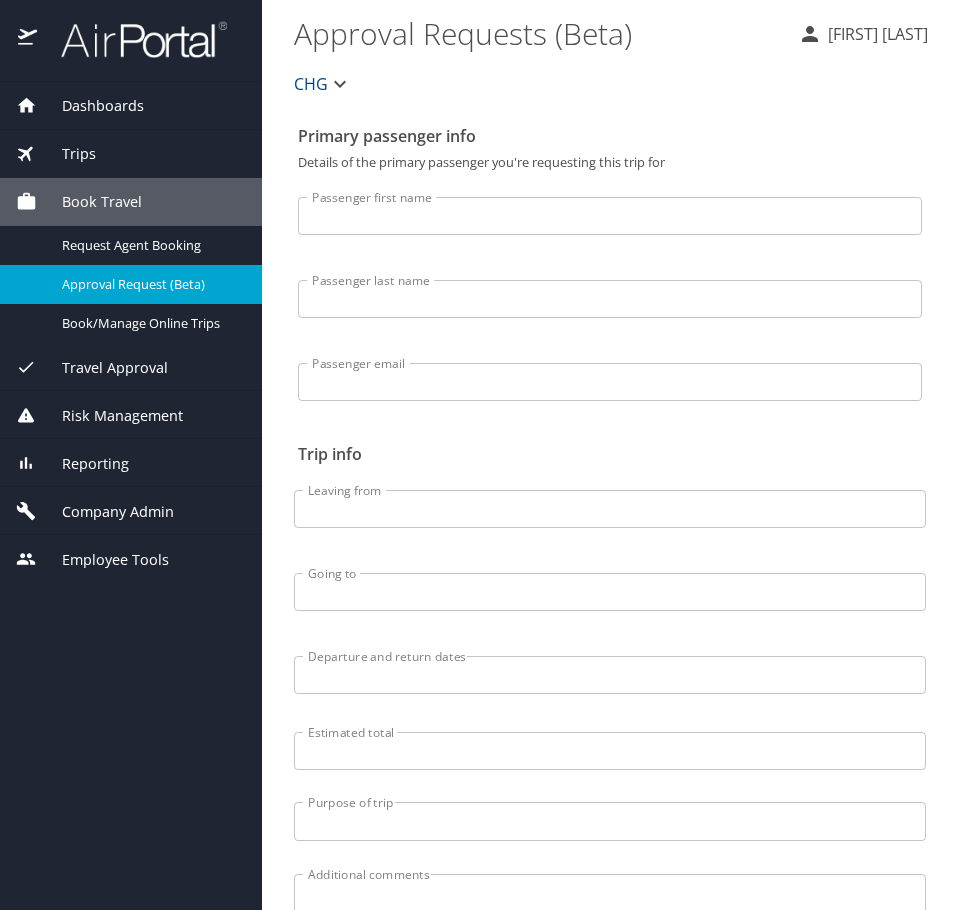 click on "Reporting" at bounding box center [131, 464] 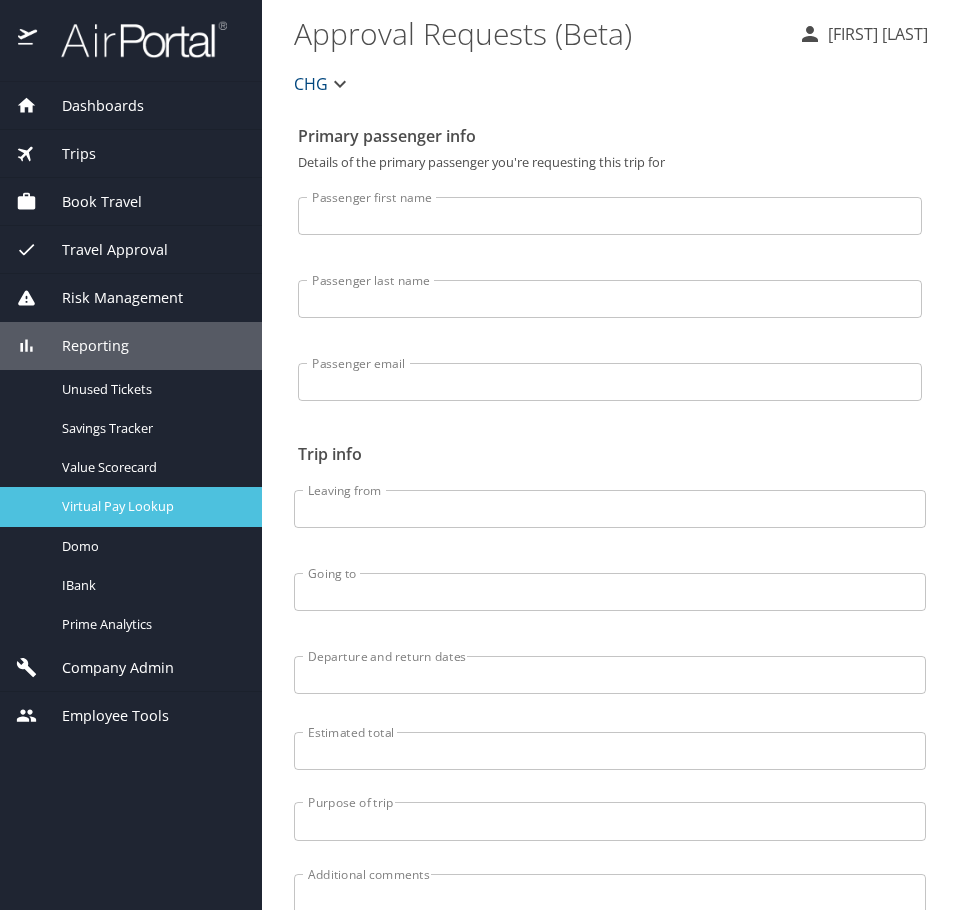 click on "Virtual Pay Lookup" at bounding box center (150, 506) 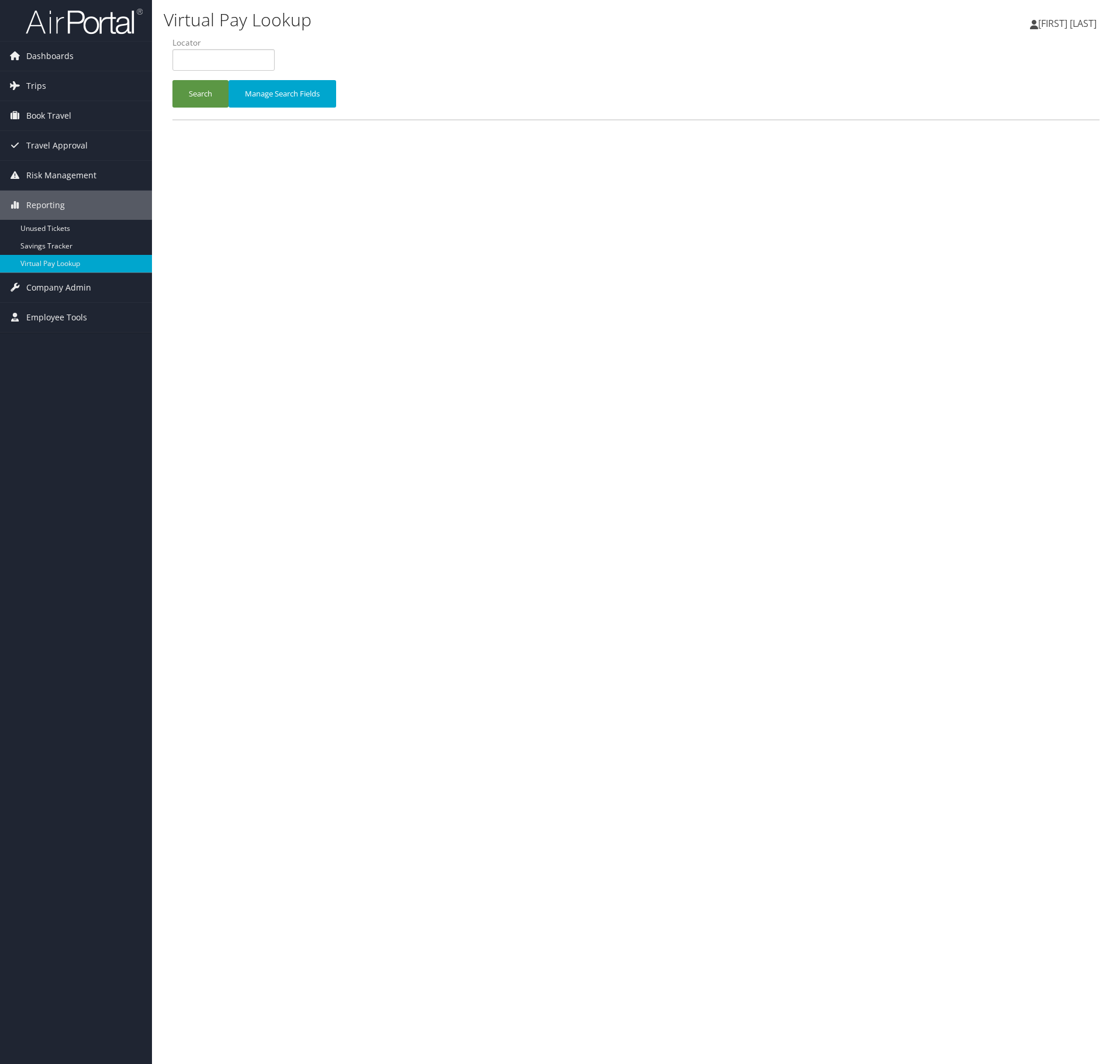 scroll, scrollTop: 0, scrollLeft: 0, axis: both 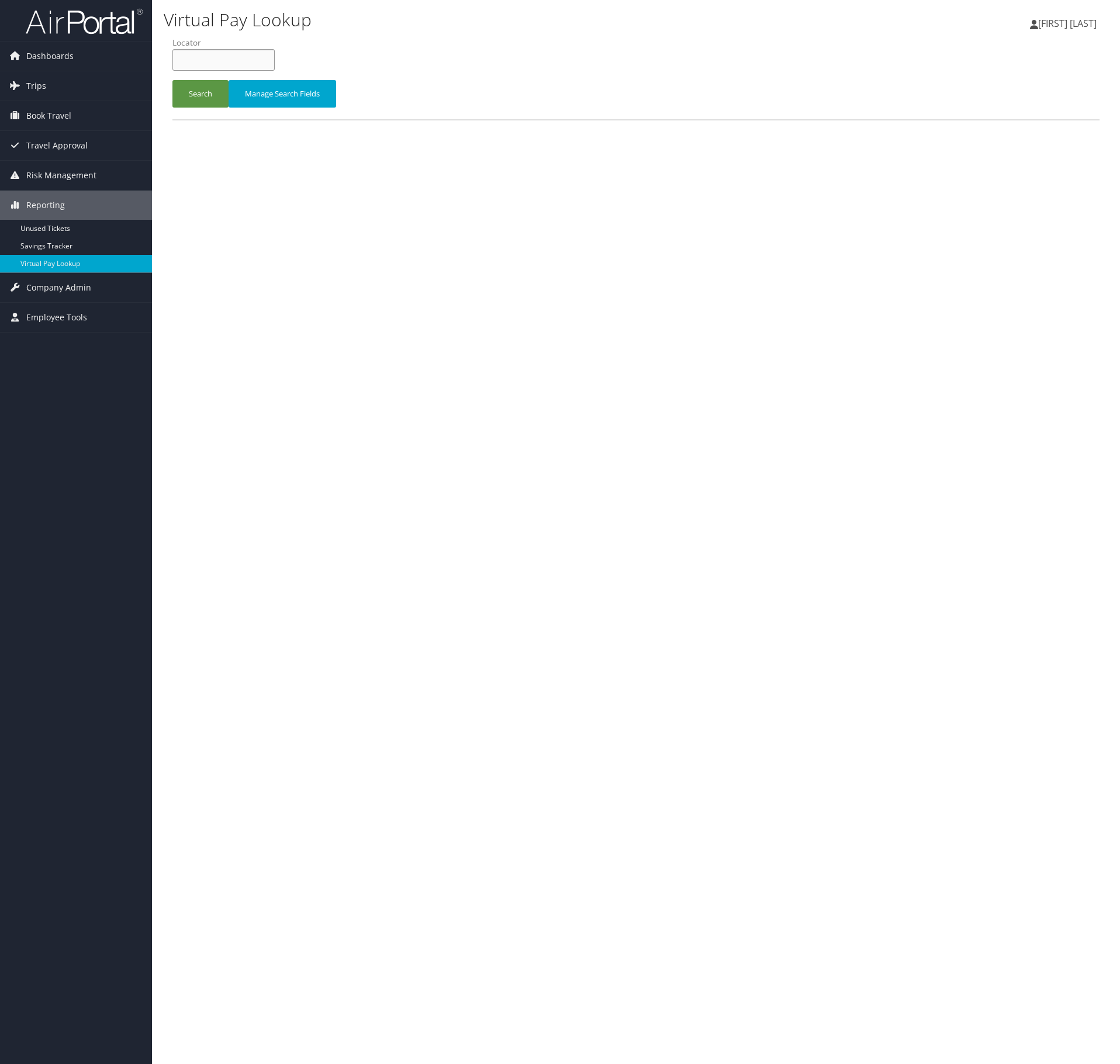 click at bounding box center (223, 60) 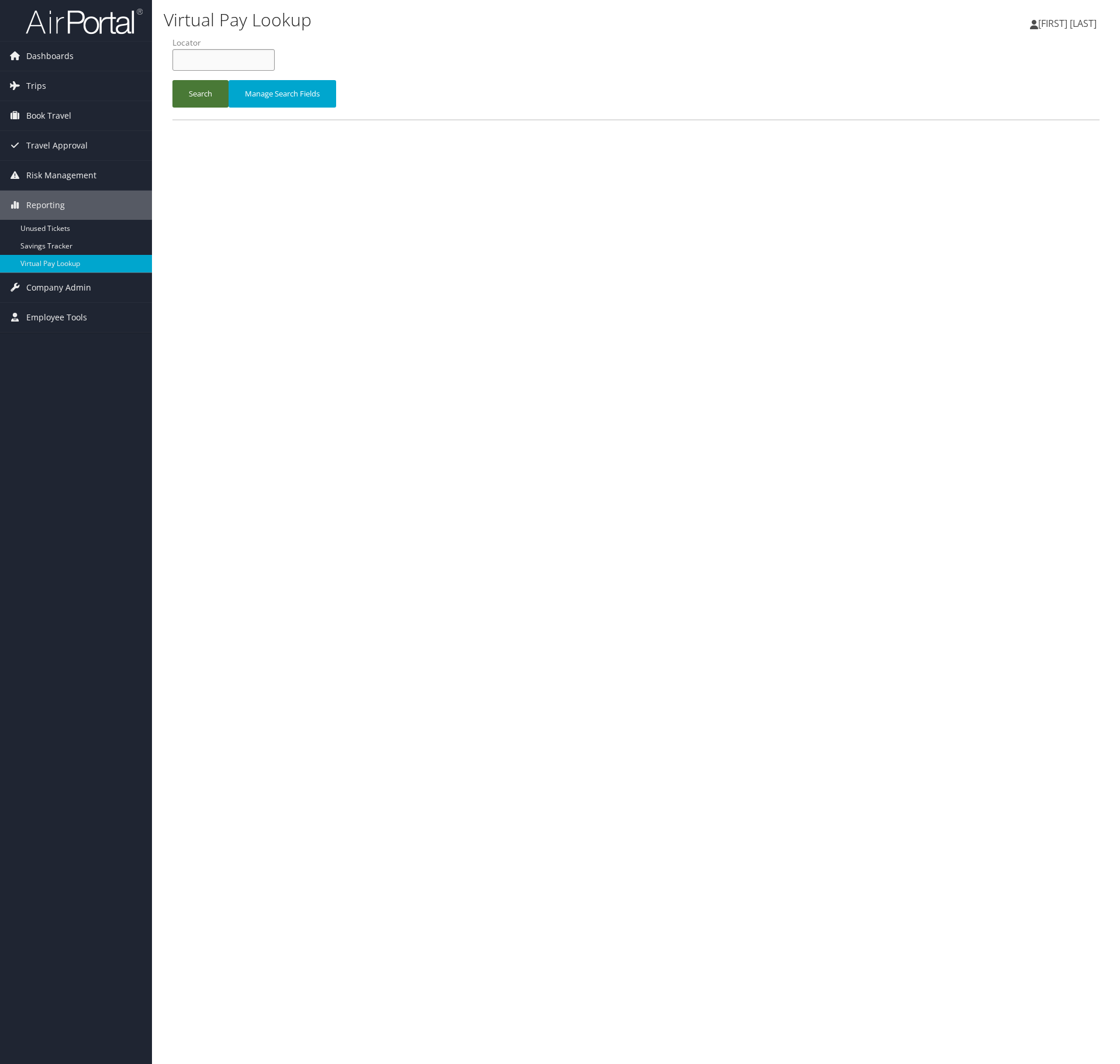 paste on "GBWNLY" 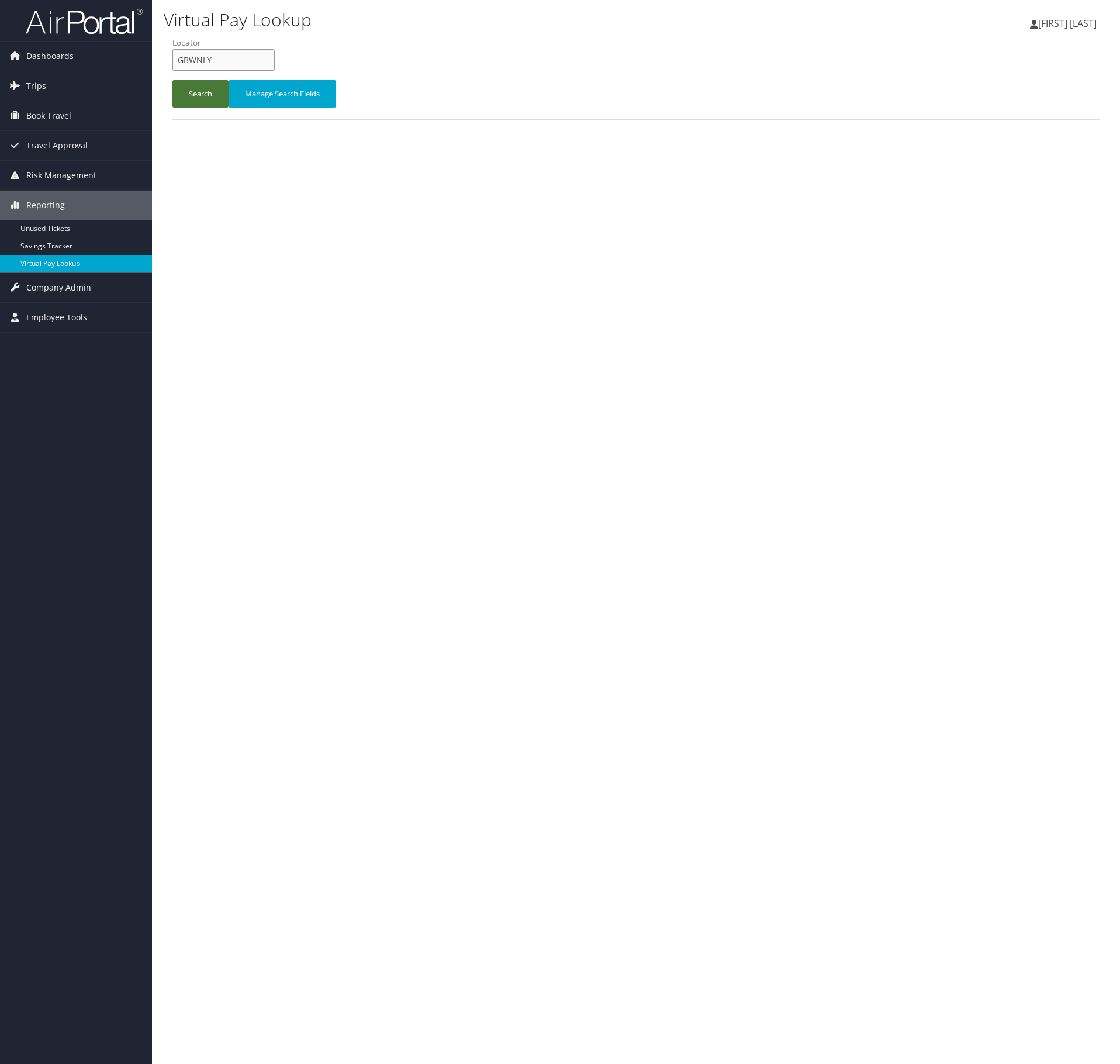 type on "GBWNLY" 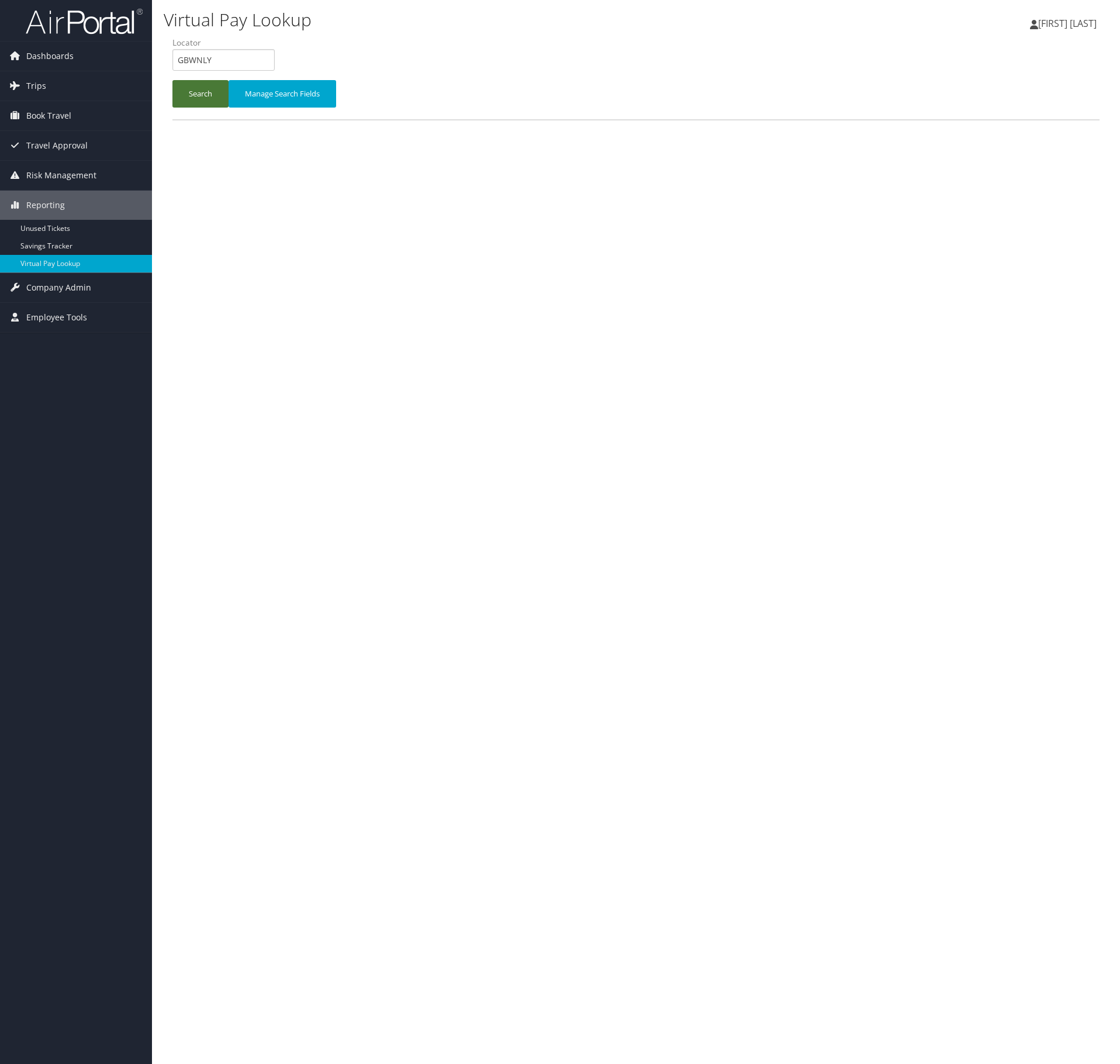 type 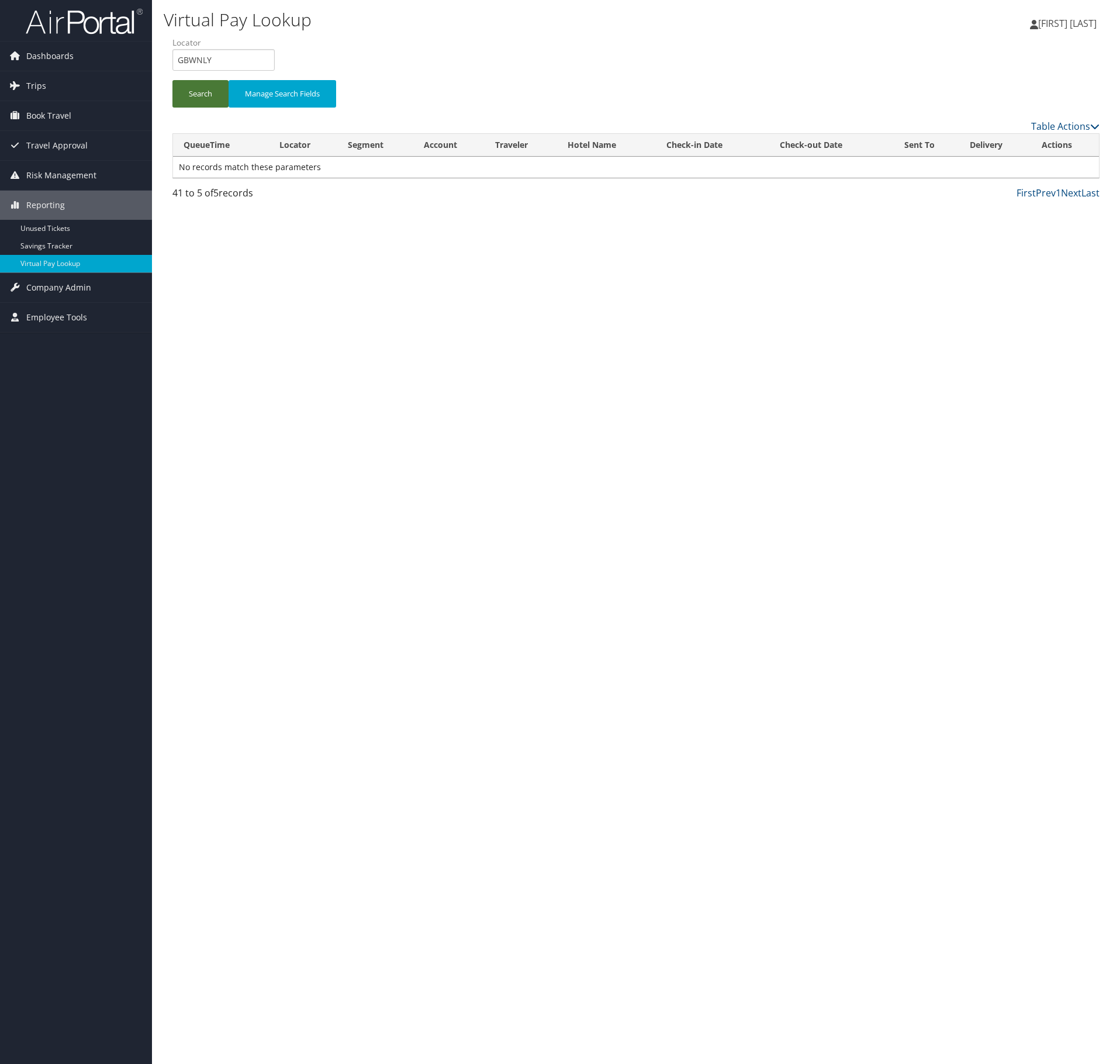 click on "Search" at bounding box center (201, 94) 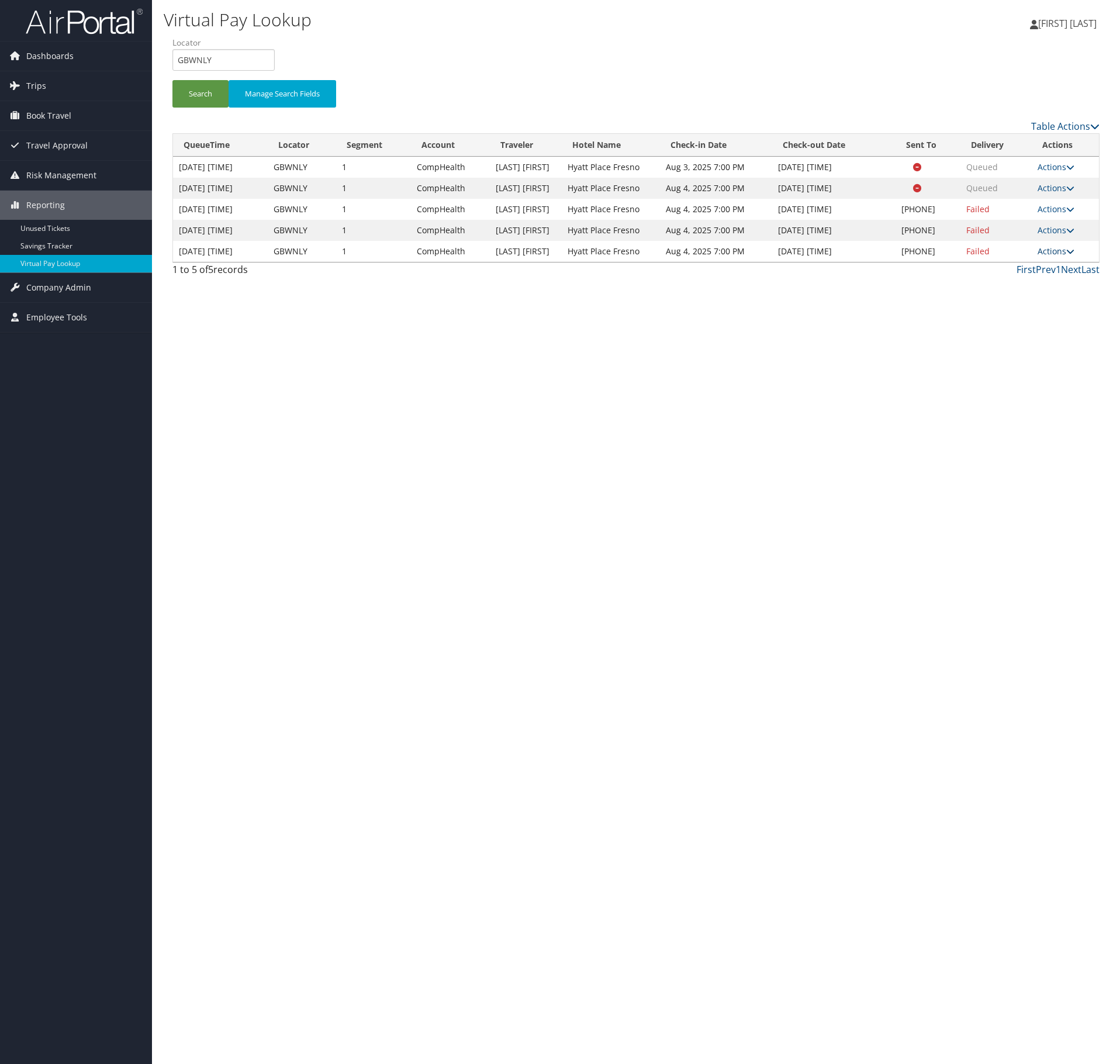 click on "Actions" at bounding box center [1056, 251] 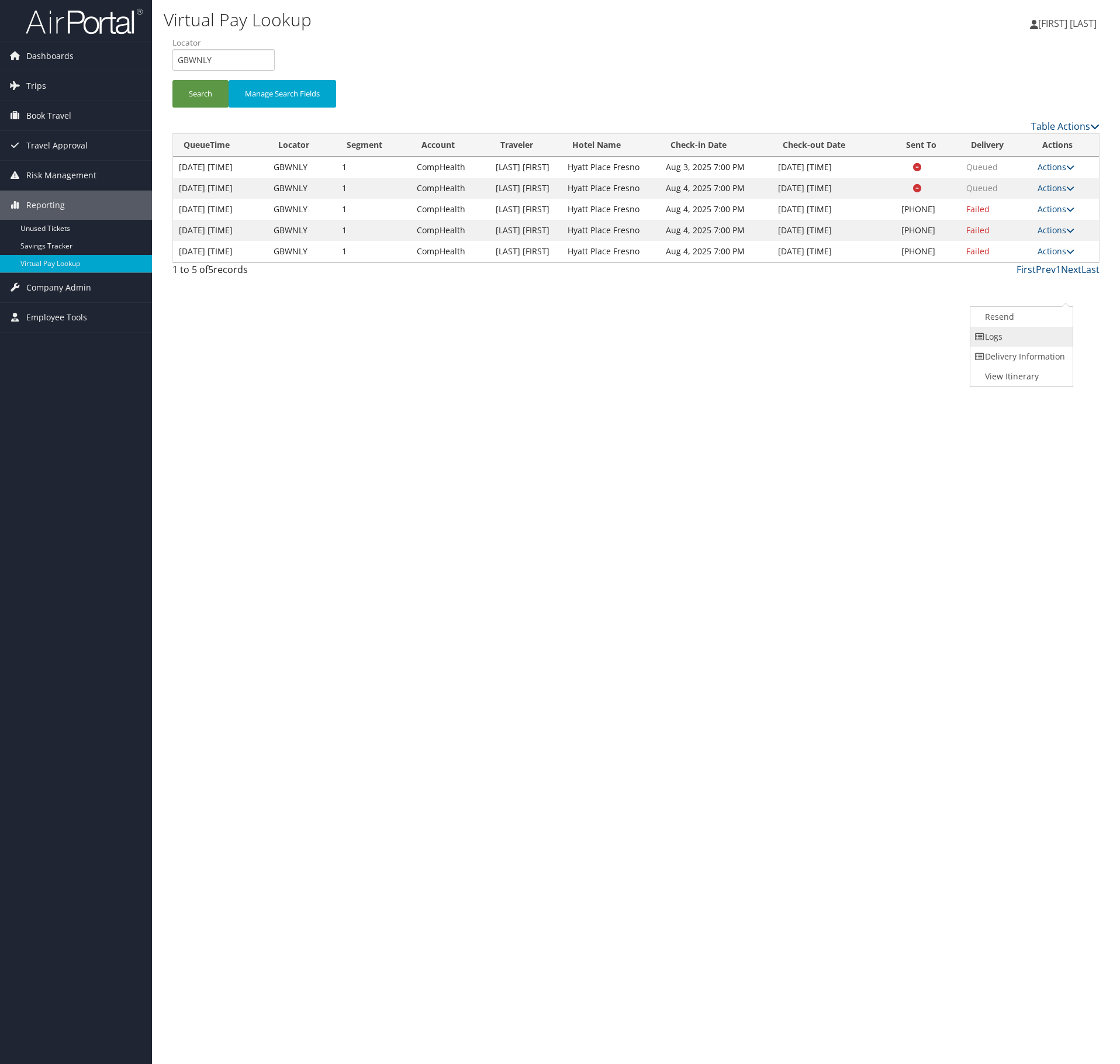 click on "Logs" at bounding box center [1020, 337] 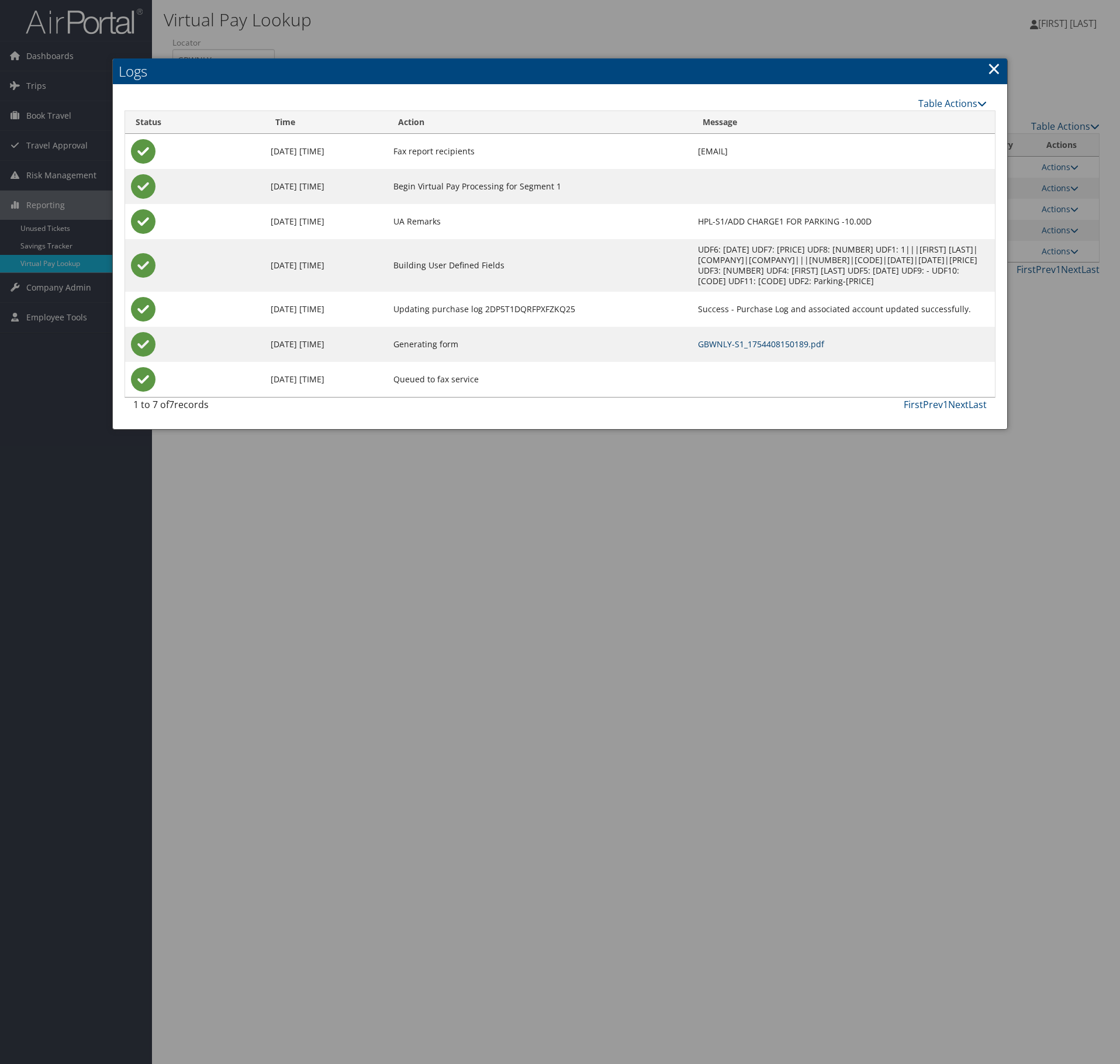 click on "GBWNLY-S1_1754408150189.pdf" at bounding box center (761, 344) 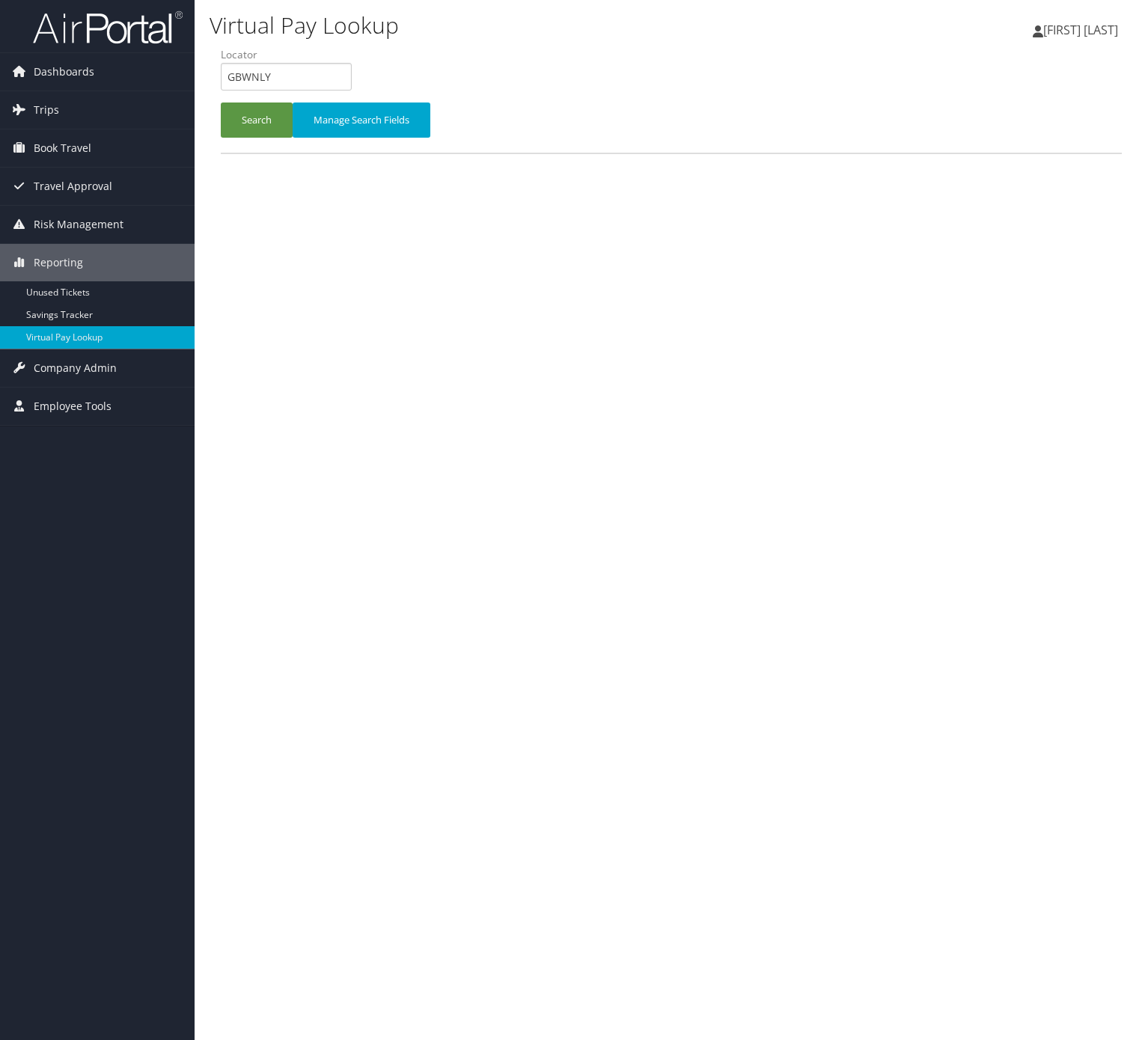 scroll, scrollTop: 0, scrollLeft: 0, axis: both 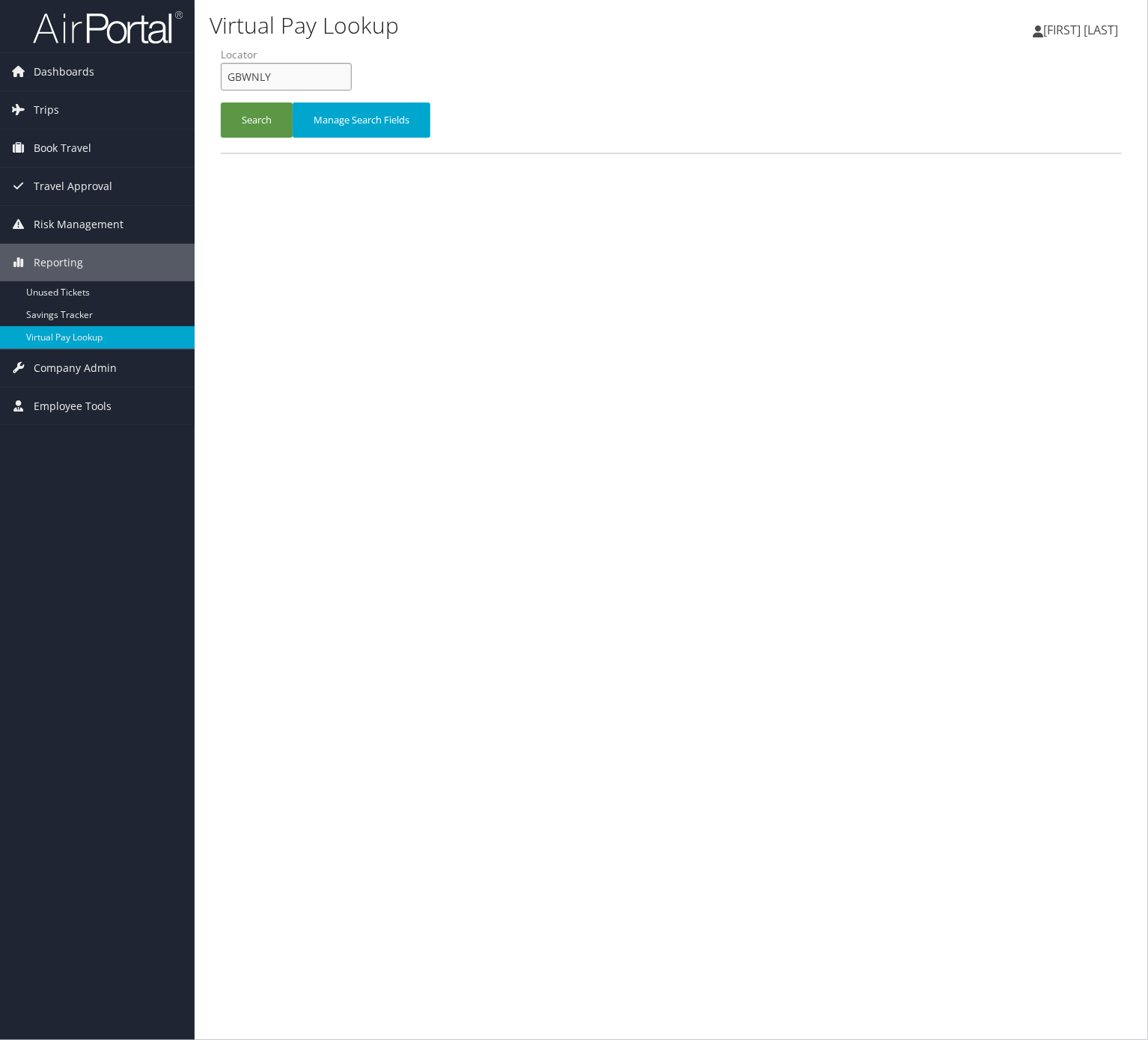 click on "GBWNLY" at bounding box center [286, 76] 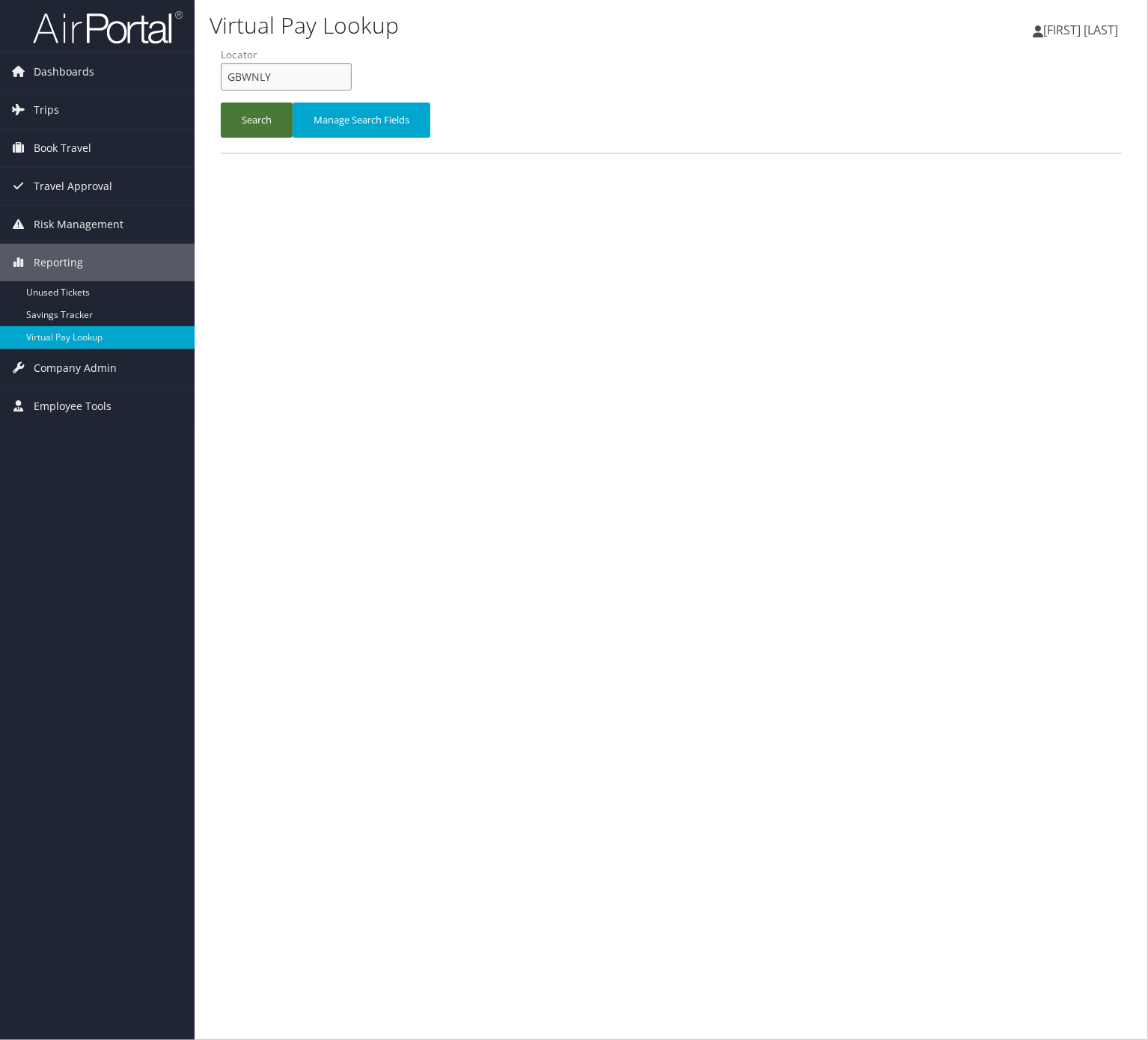 drag, startPoint x: 290, startPoint y: 79, endPoint x: 260, endPoint y: 125, distance: 54.91812 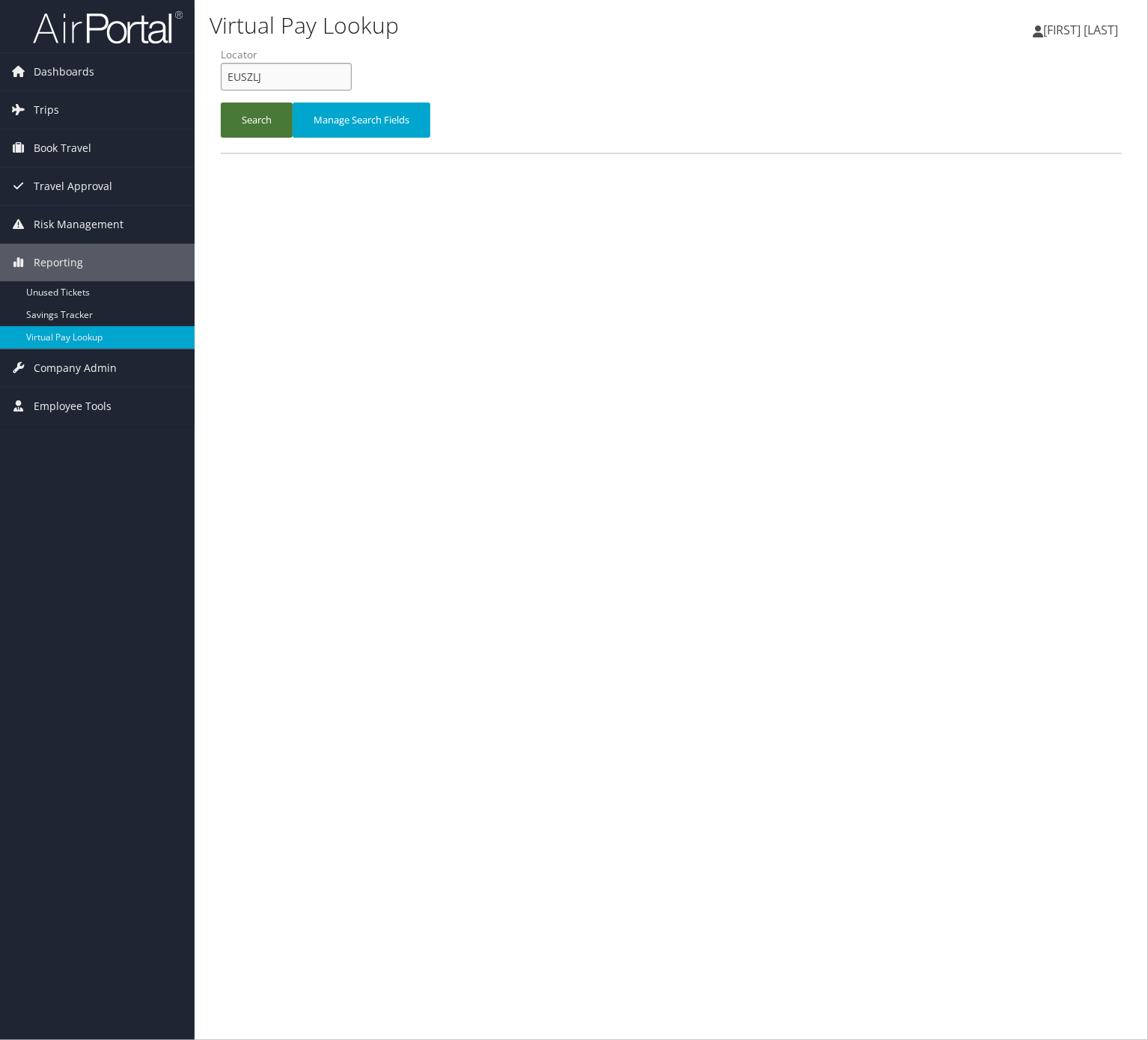 type on "EUSZLJ" 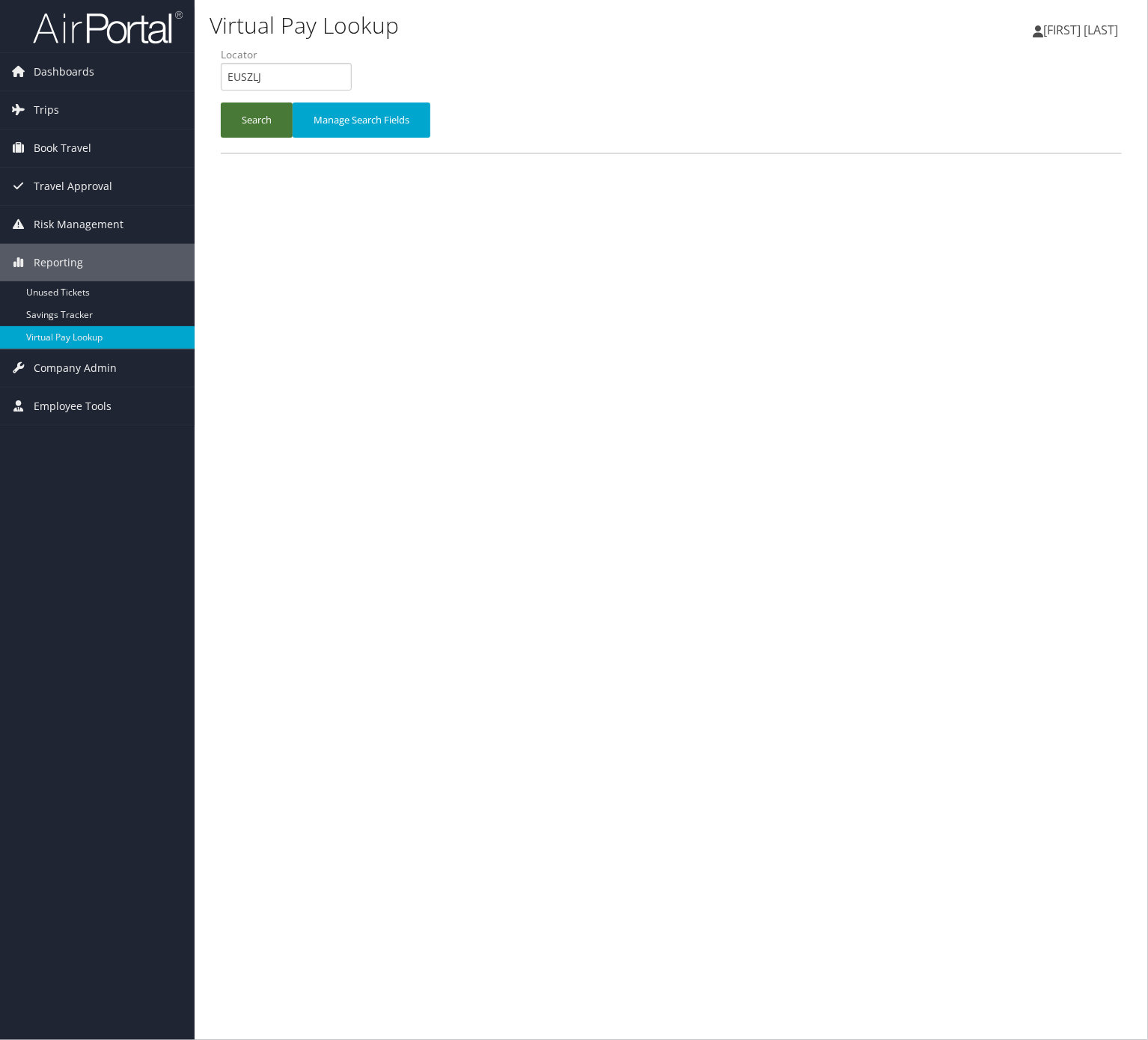click on "Search" at bounding box center [257, 120] 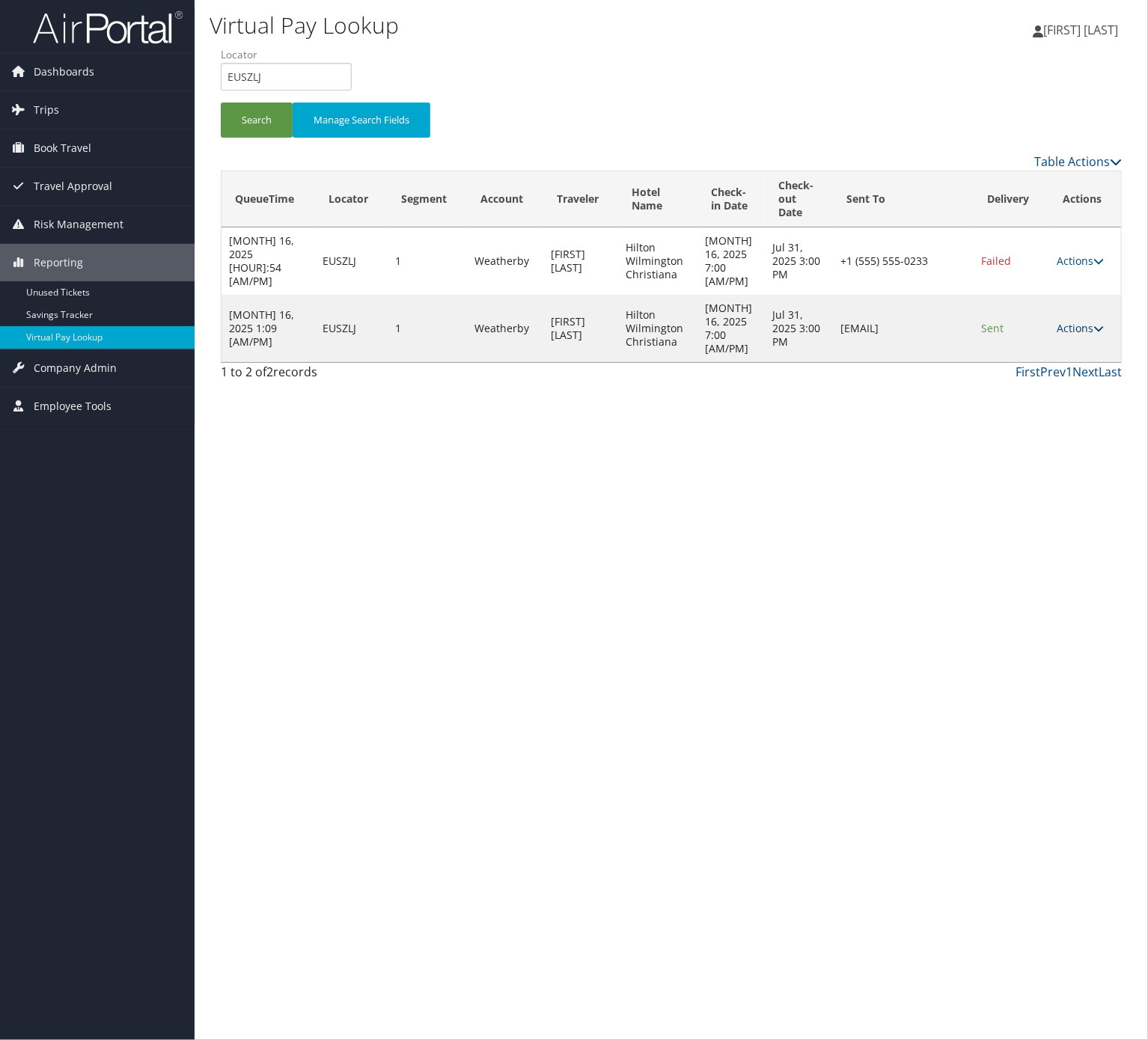 click on "Actions" at bounding box center (1080, 328) 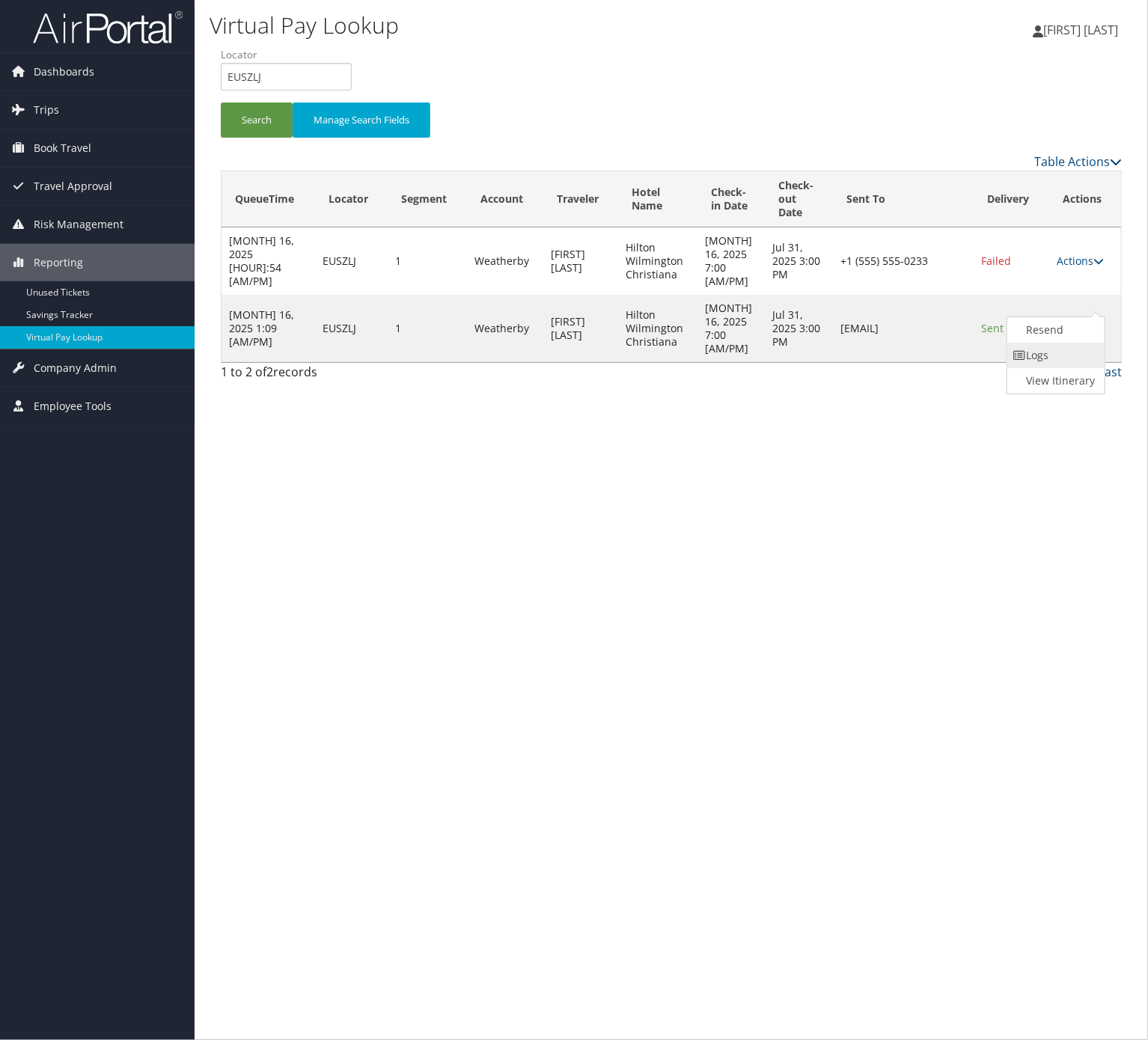 click on "Logs" at bounding box center (1054, 355) 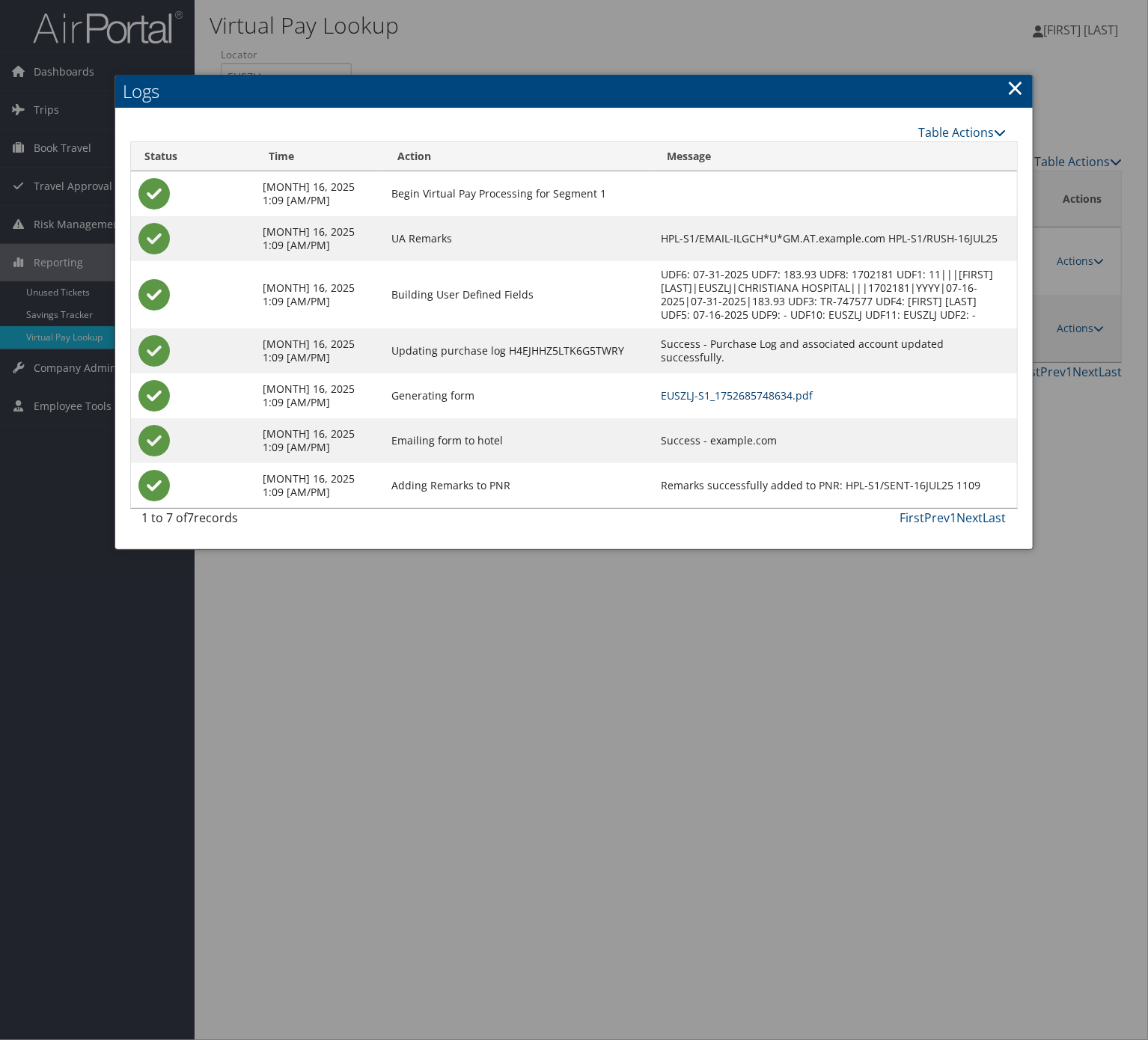 click on "EUSZLJ-S1_1752685748634.pdf" at bounding box center (737, 395) 